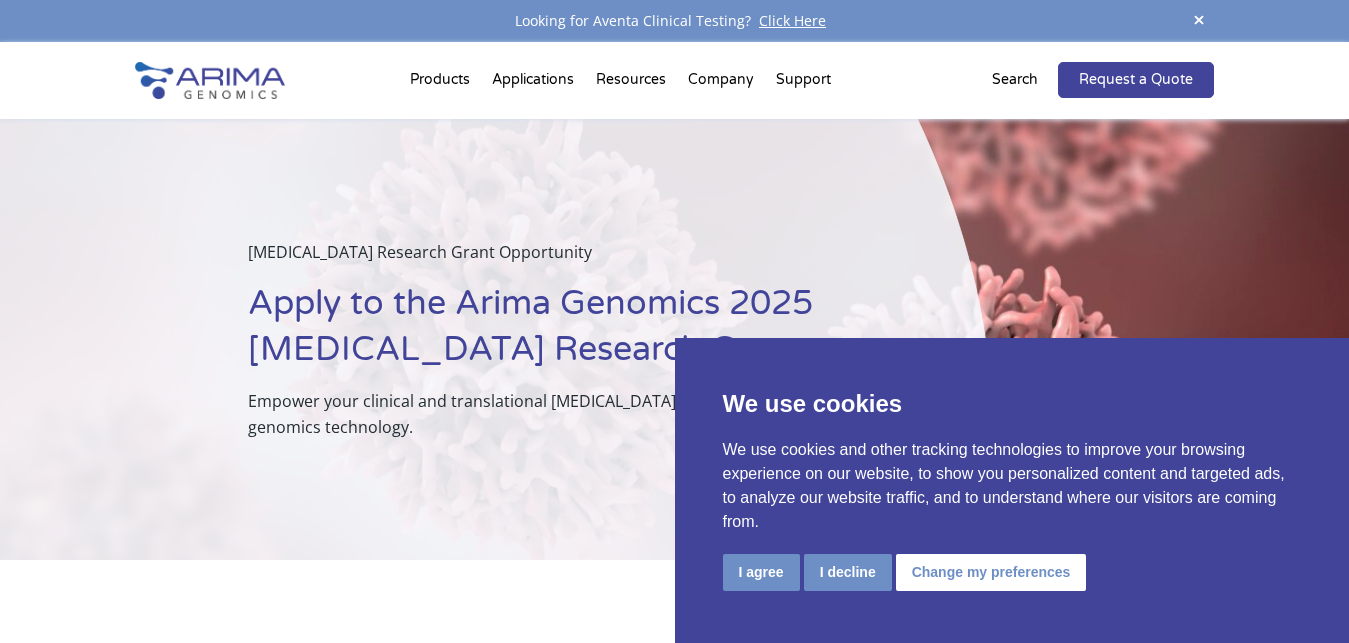 scroll, scrollTop: 0, scrollLeft: 0, axis: both 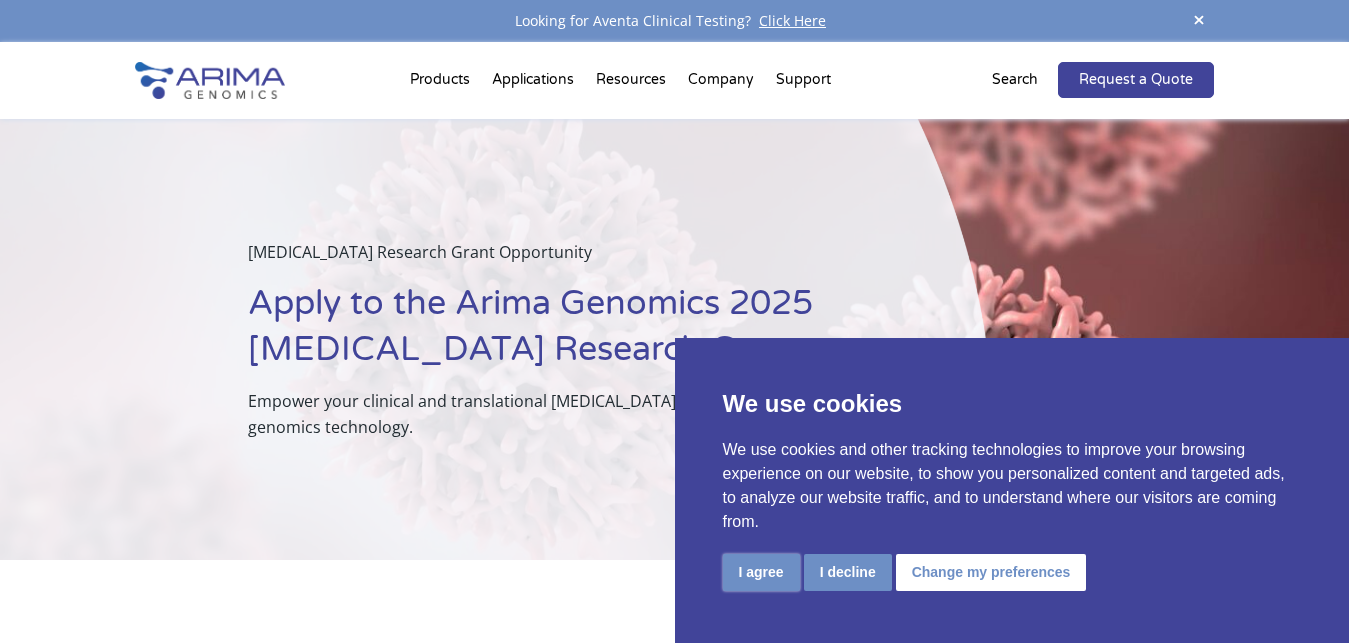 click on "I agree" at bounding box center [761, 572] 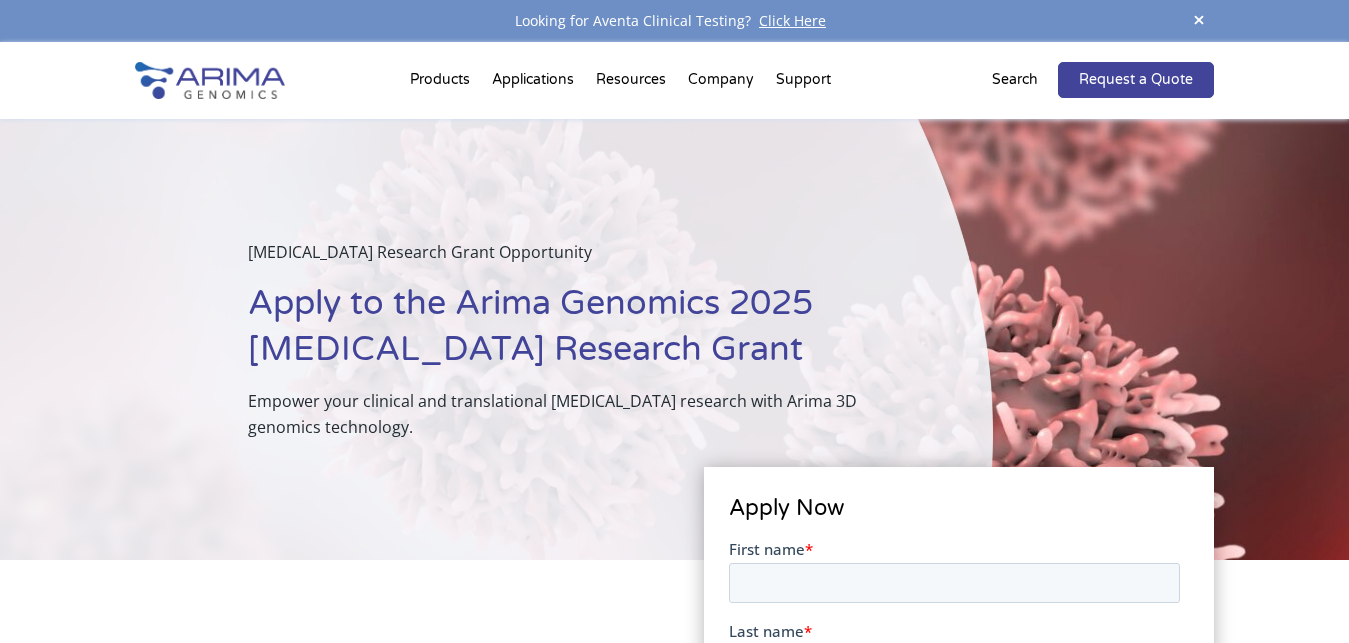 scroll, scrollTop: 0, scrollLeft: 0, axis: both 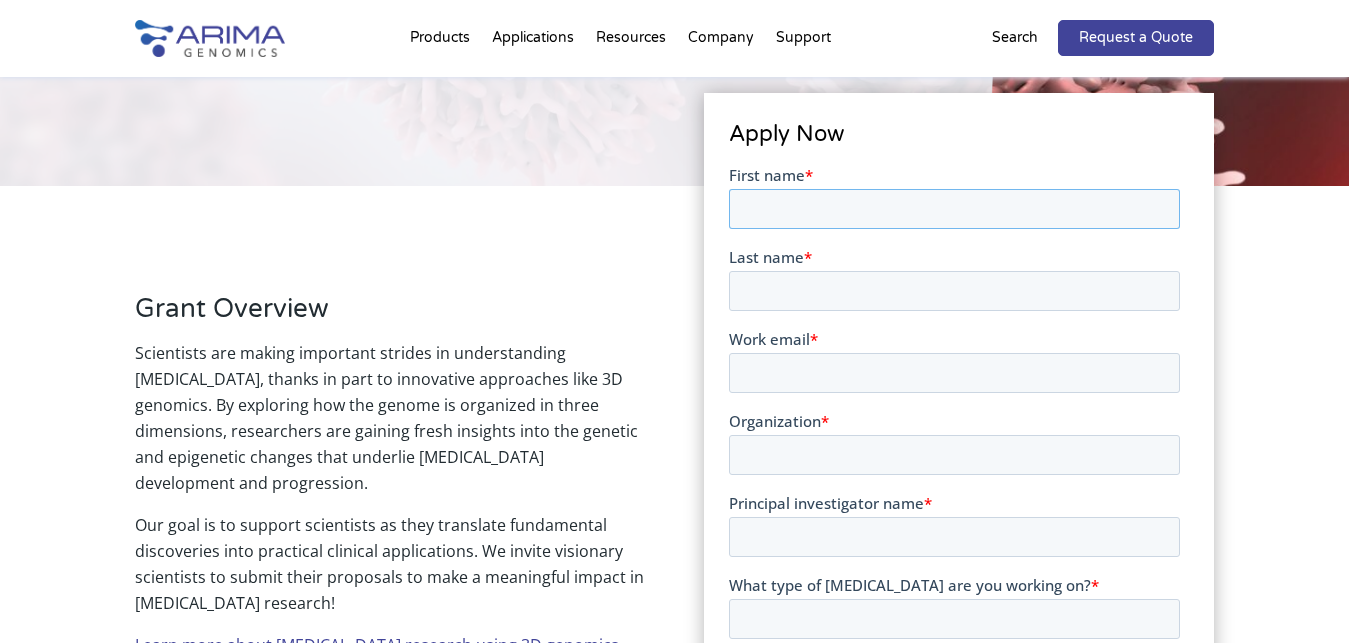 click on "First name *" at bounding box center (954, 208) 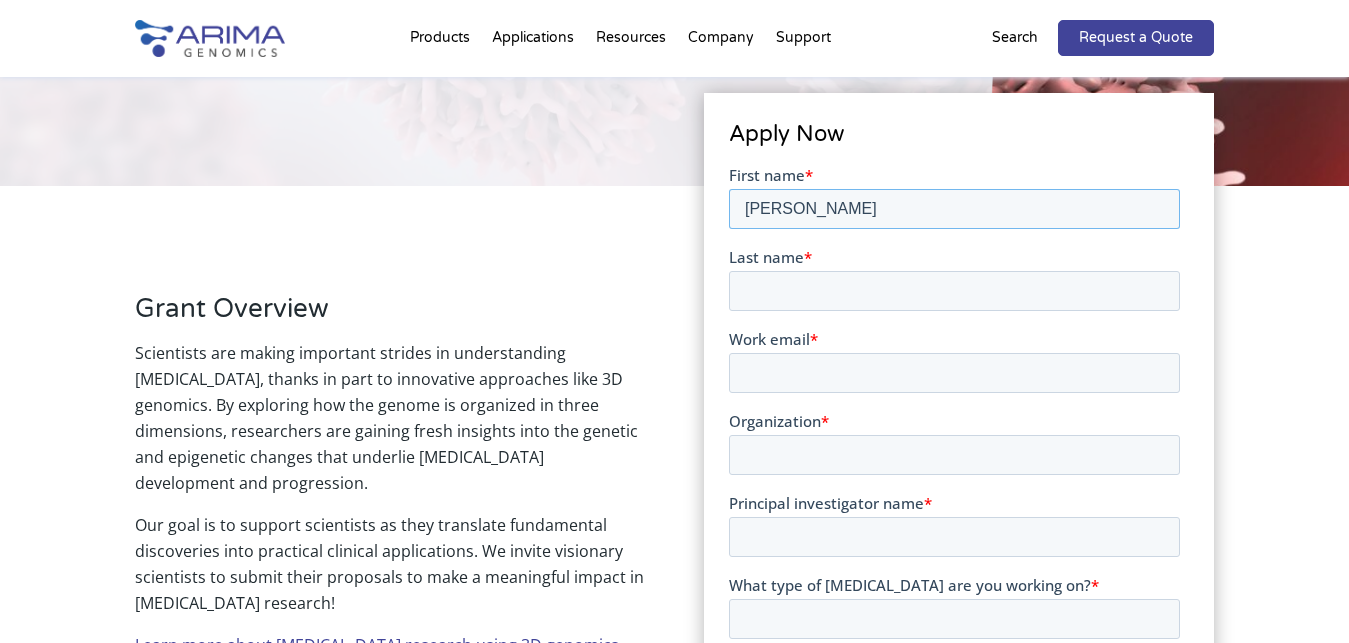 type on "AYUSH" 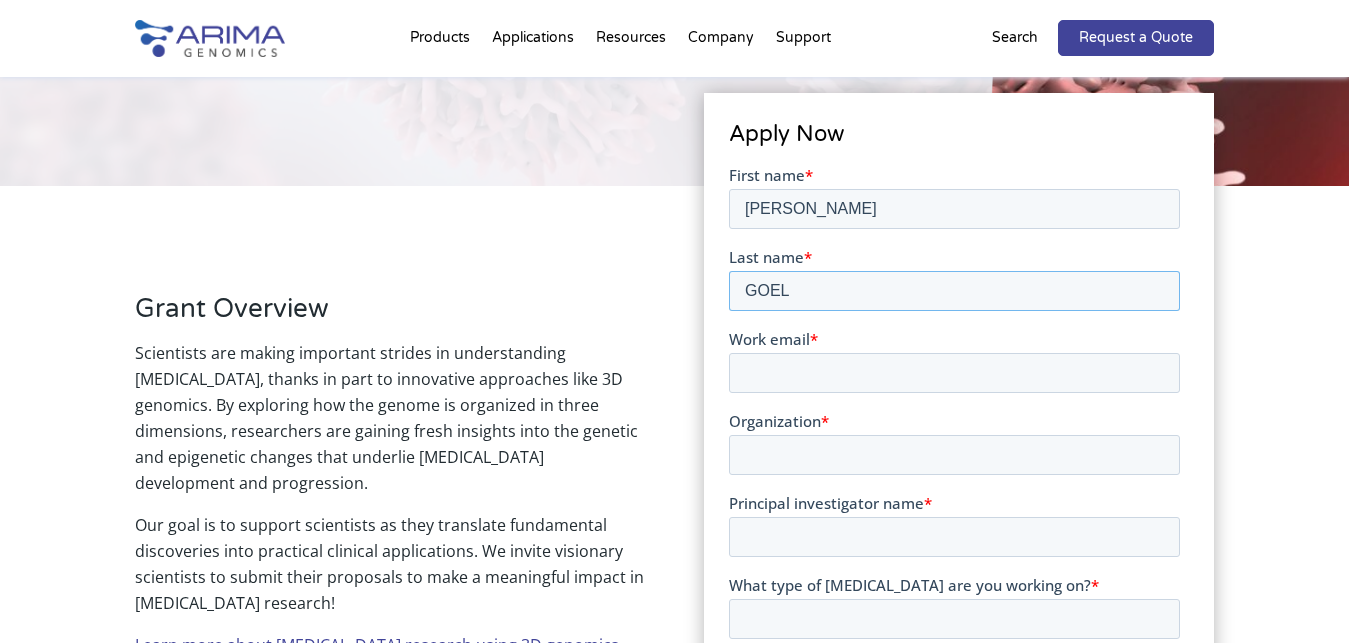 type on "GOEL" 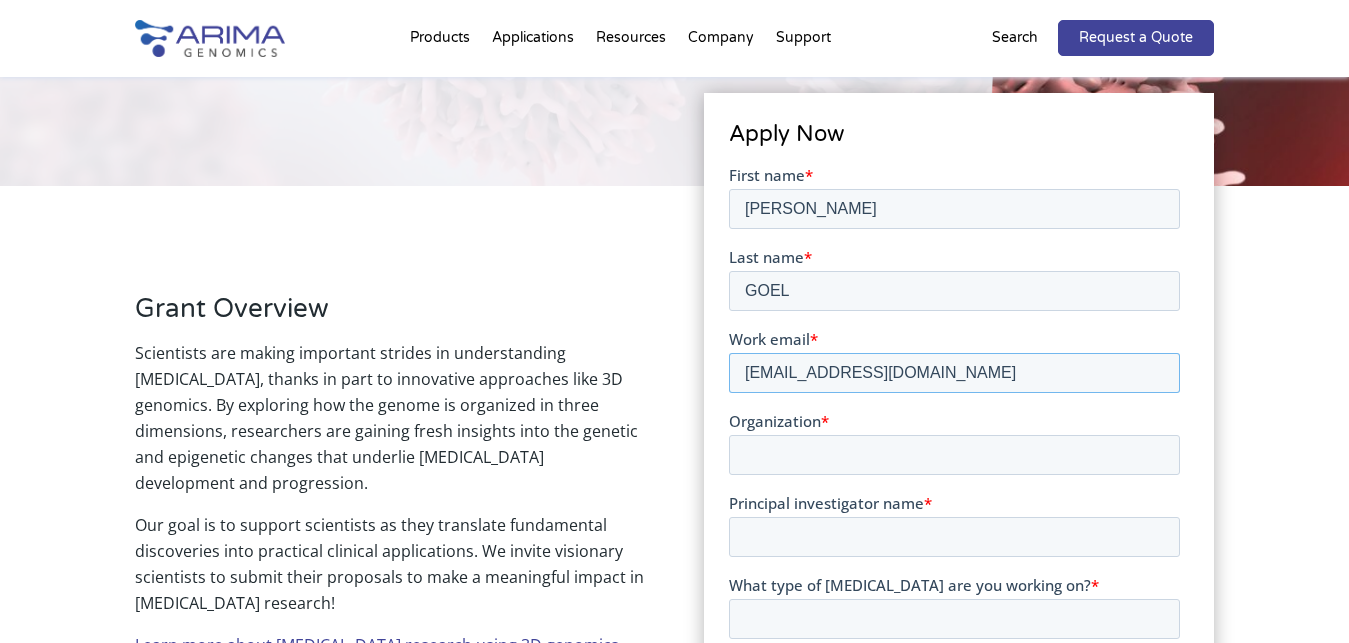 type on "goel143@purdue.edu" 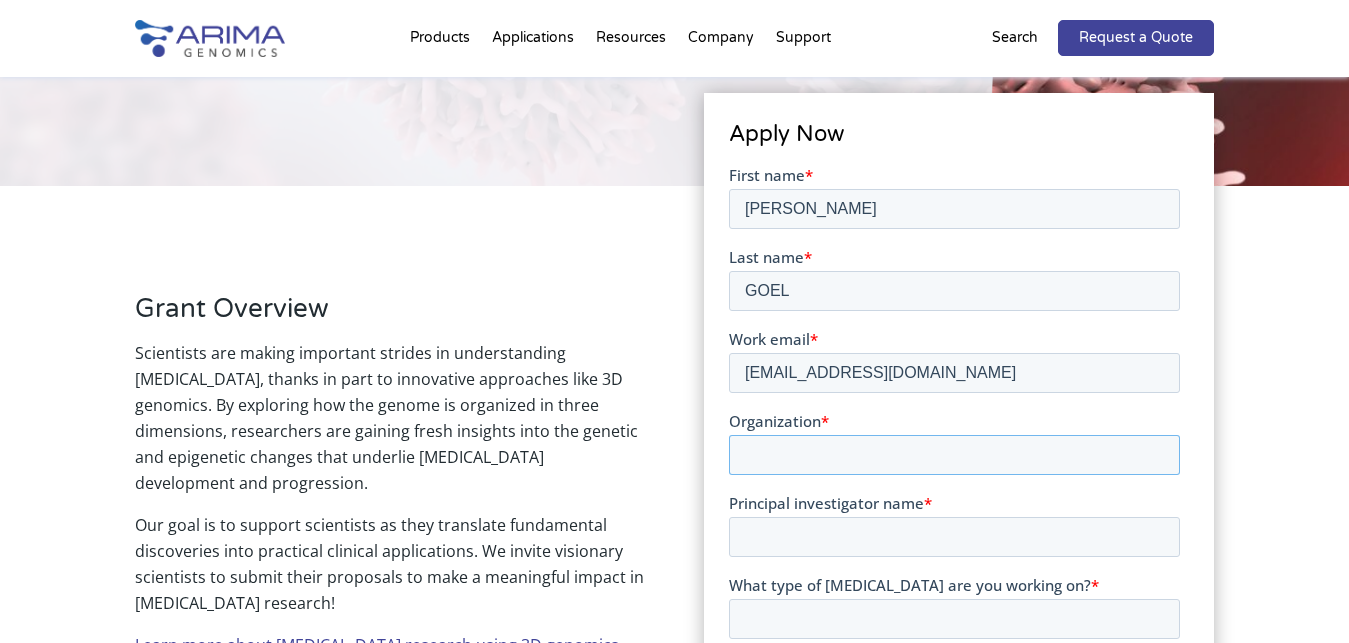 click on "Organization *" at bounding box center (954, 454) 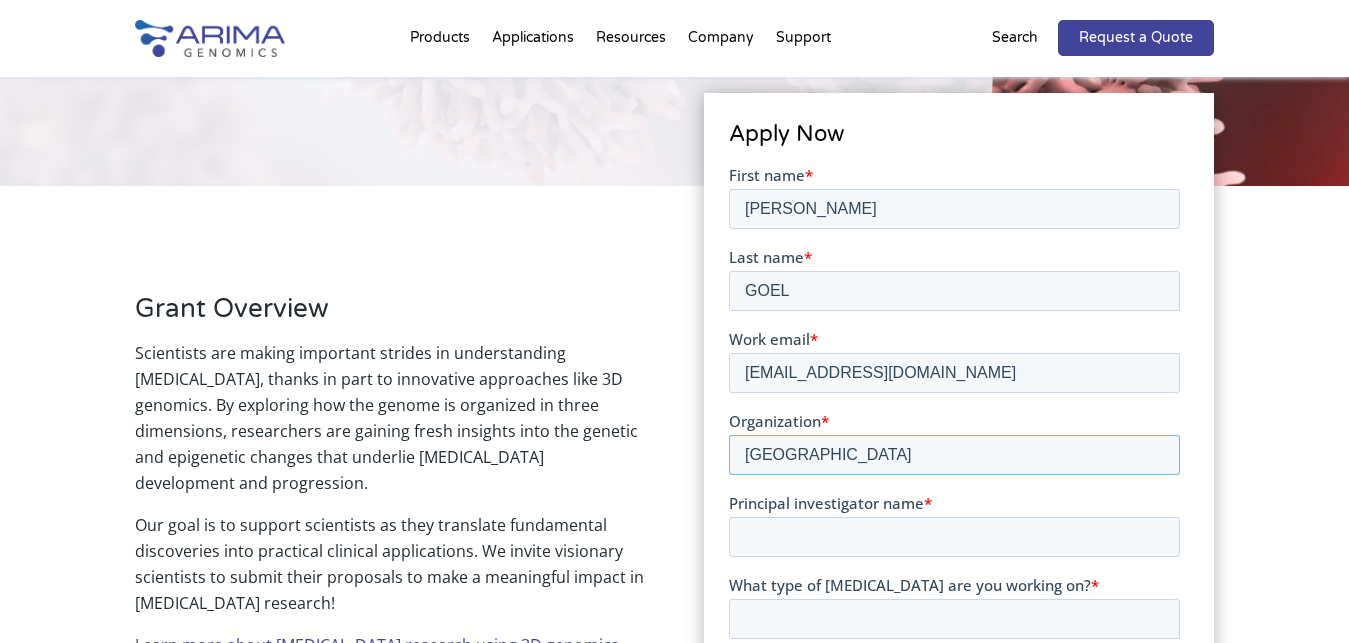 type on "PURDUE UNIVERSITY" 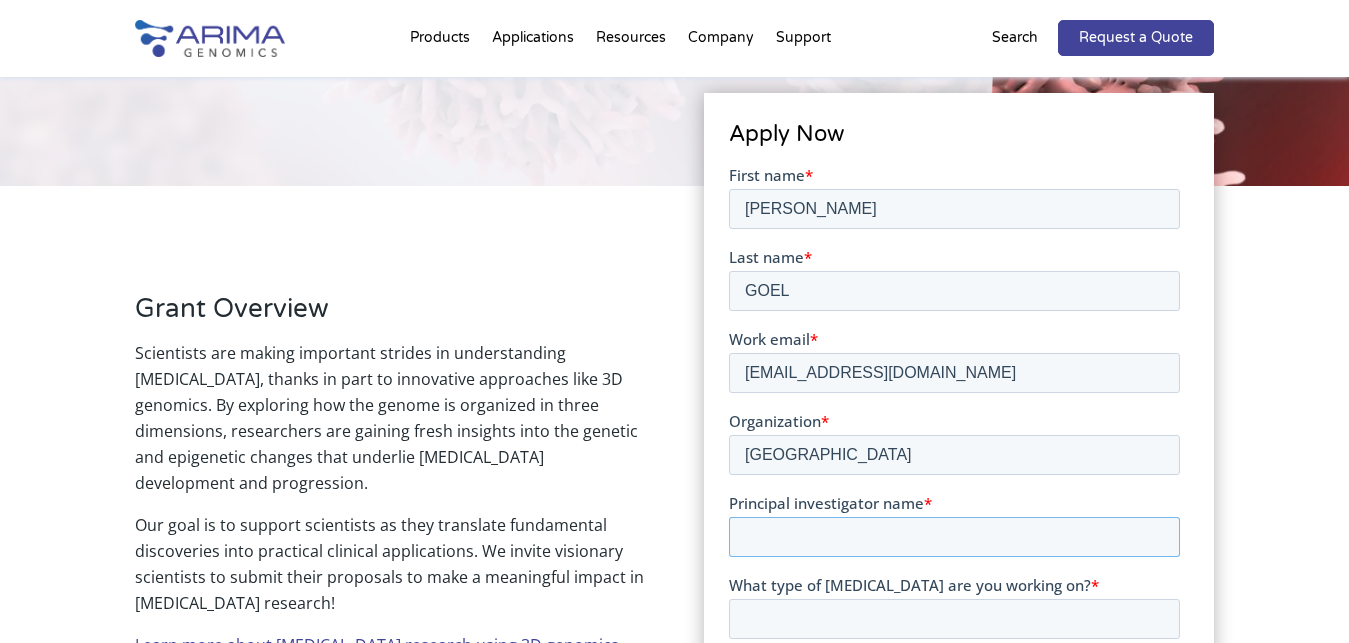 type on "D" 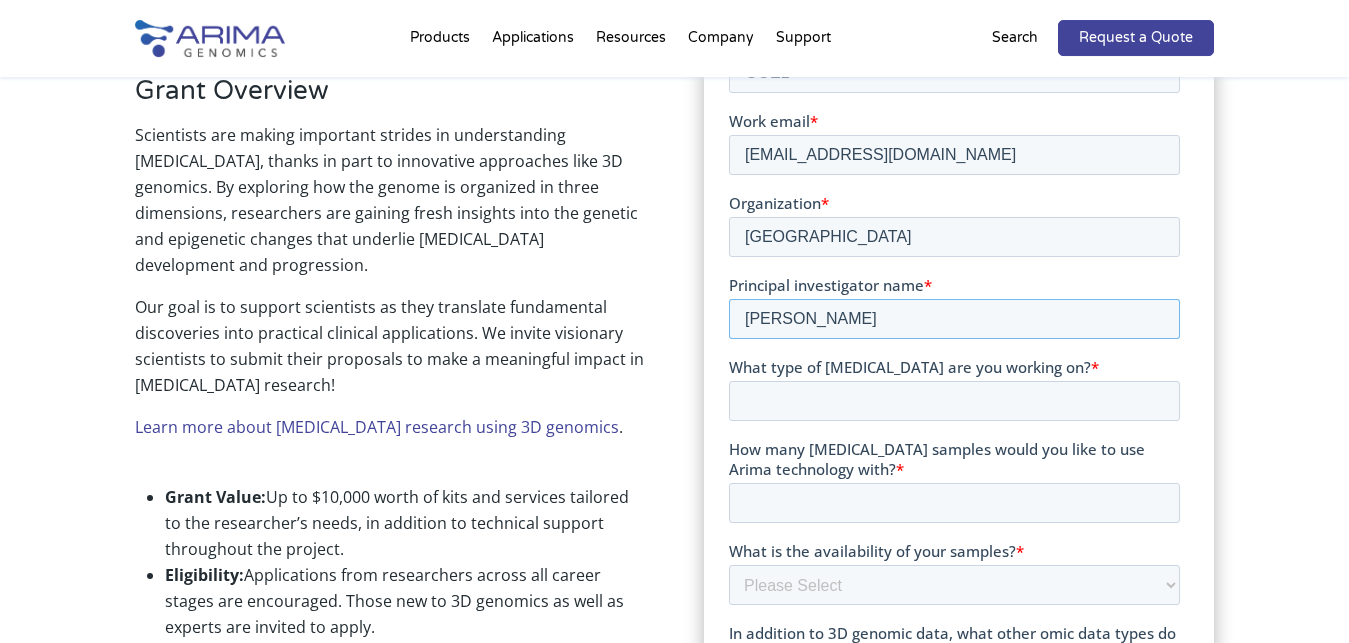 scroll, scrollTop: 598, scrollLeft: 0, axis: vertical 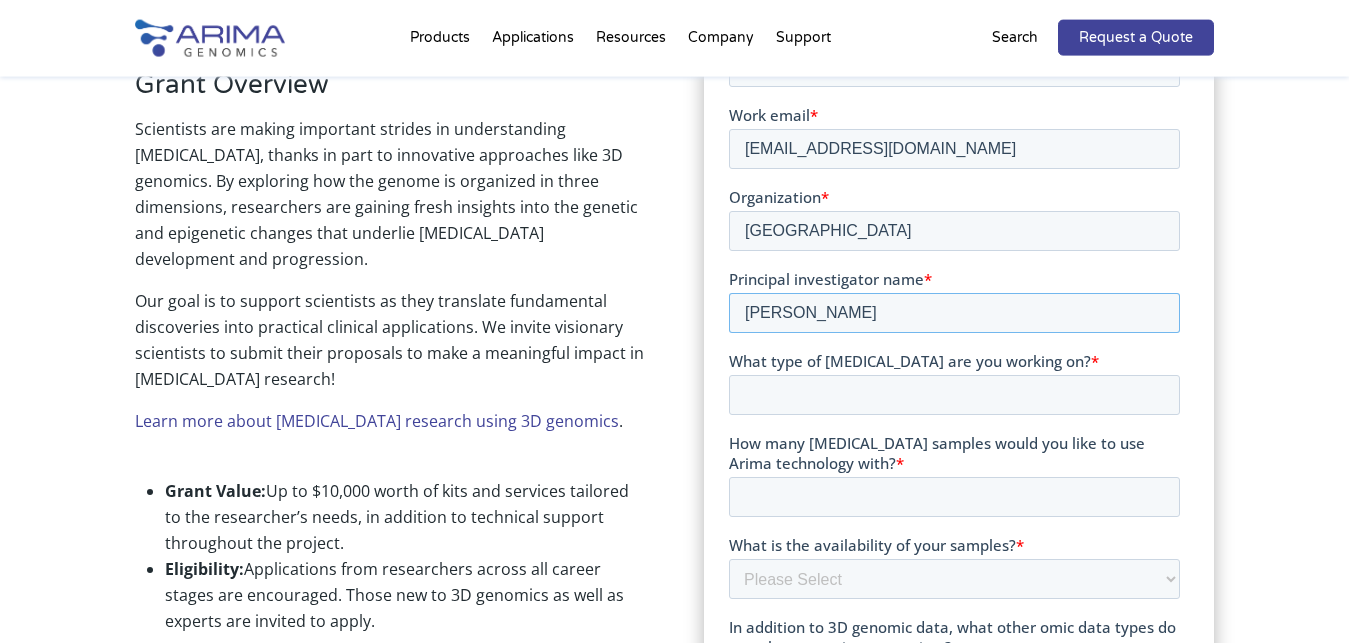 type on "PROF. EMILY DYKHUIZEN" 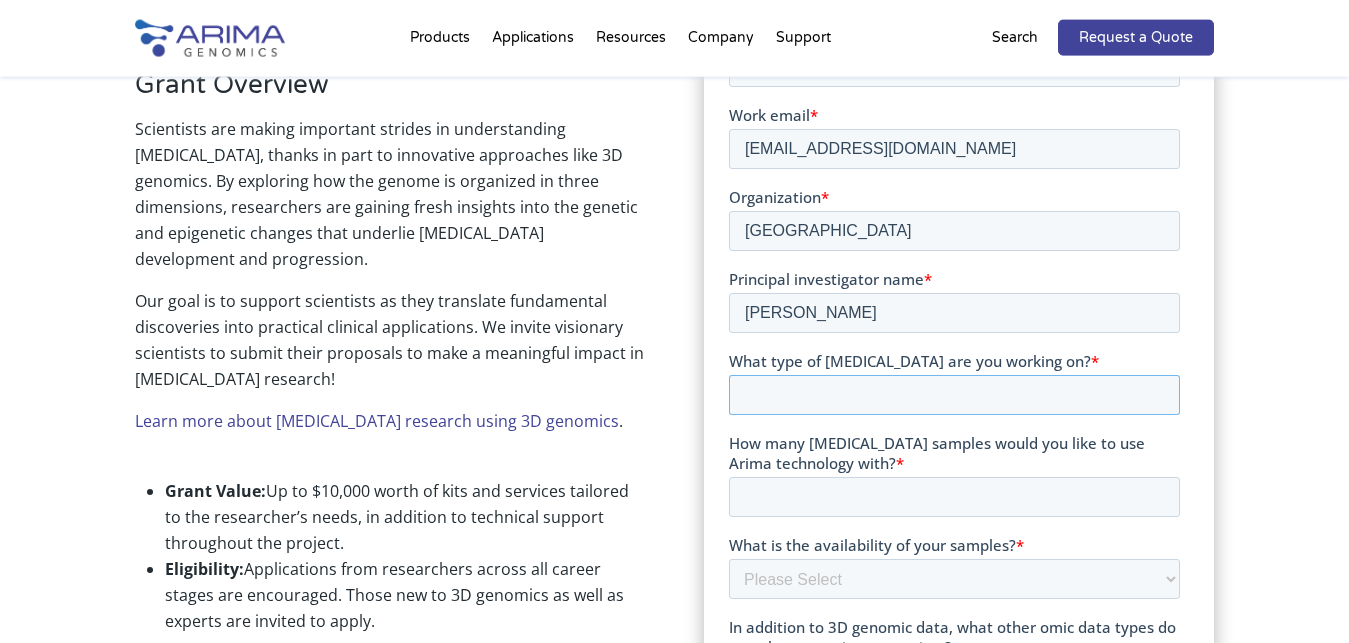 click on "What type of cancer are you working on?  *" at bounding box center [954, 395] 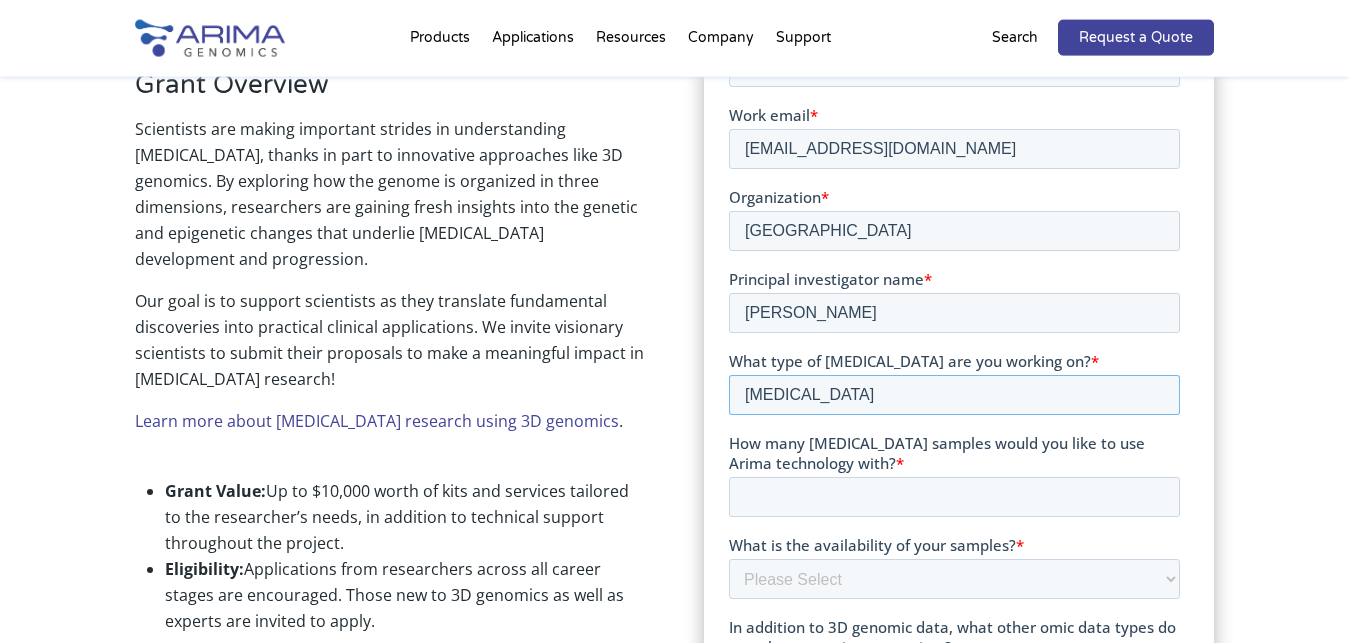 type on "PROSTATE CANCER" 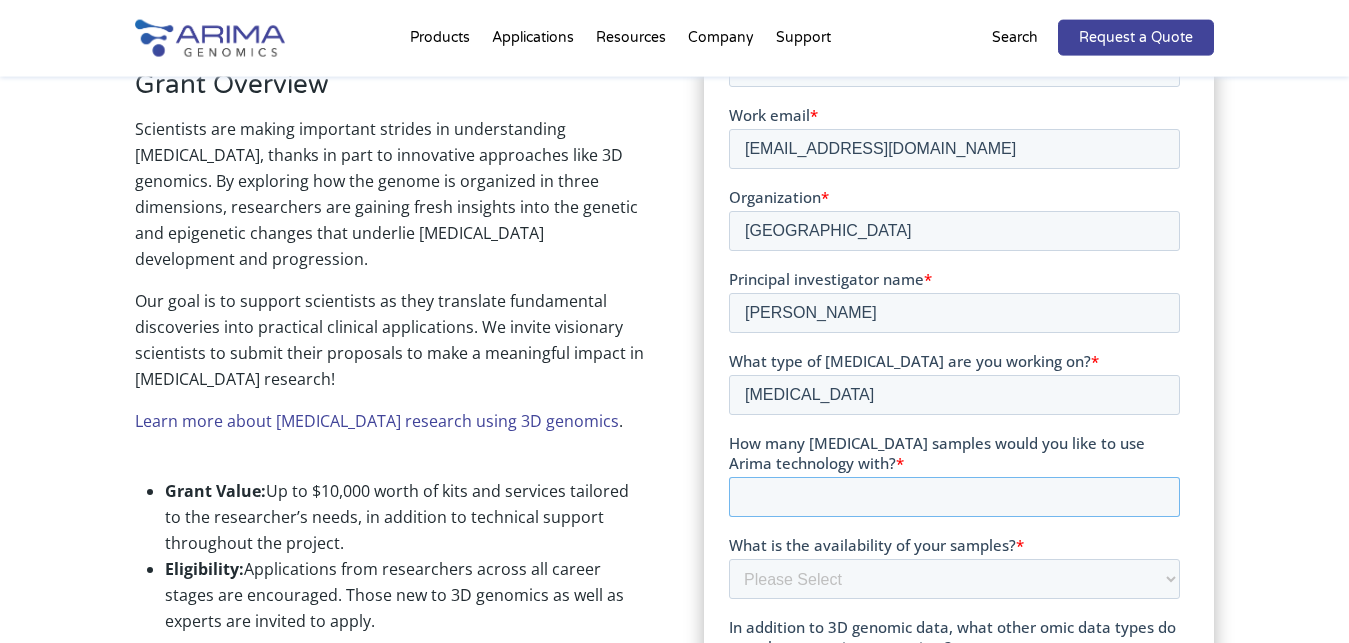 click on "How many cancer samples would you like to use Arima technology with? *" at bounding box center (954, 497) 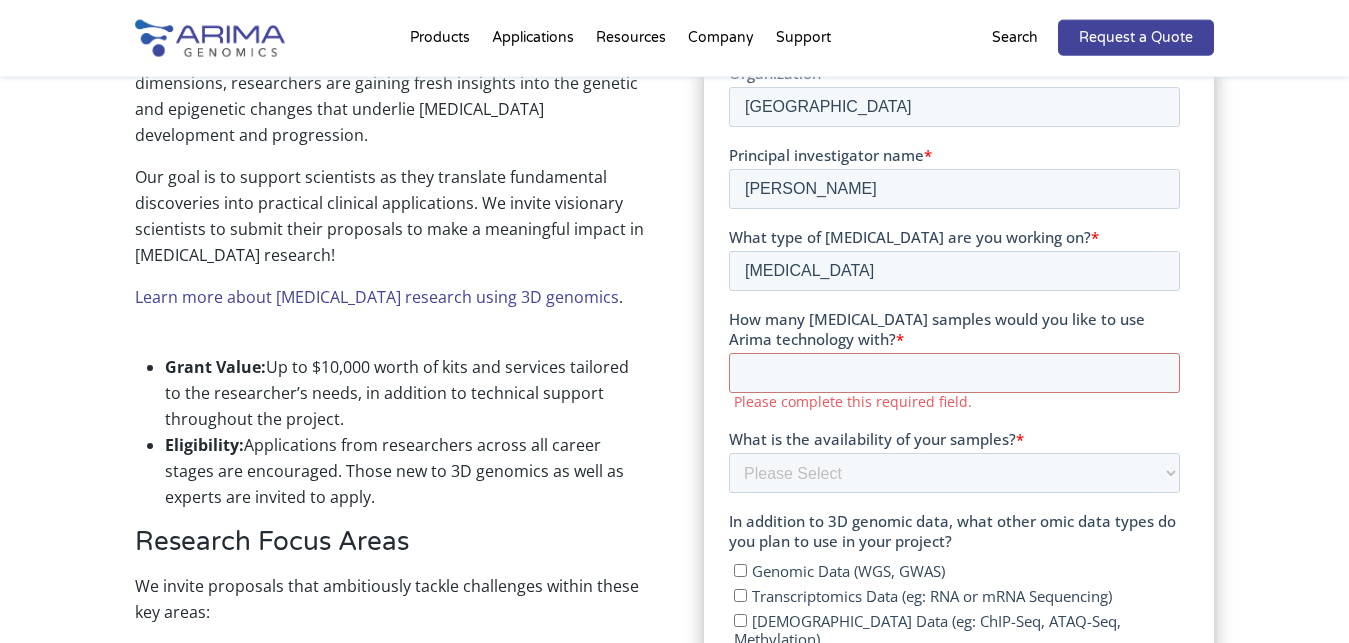 scroll, scrollTop: 728, scrollLeft: 0, axis: vertical 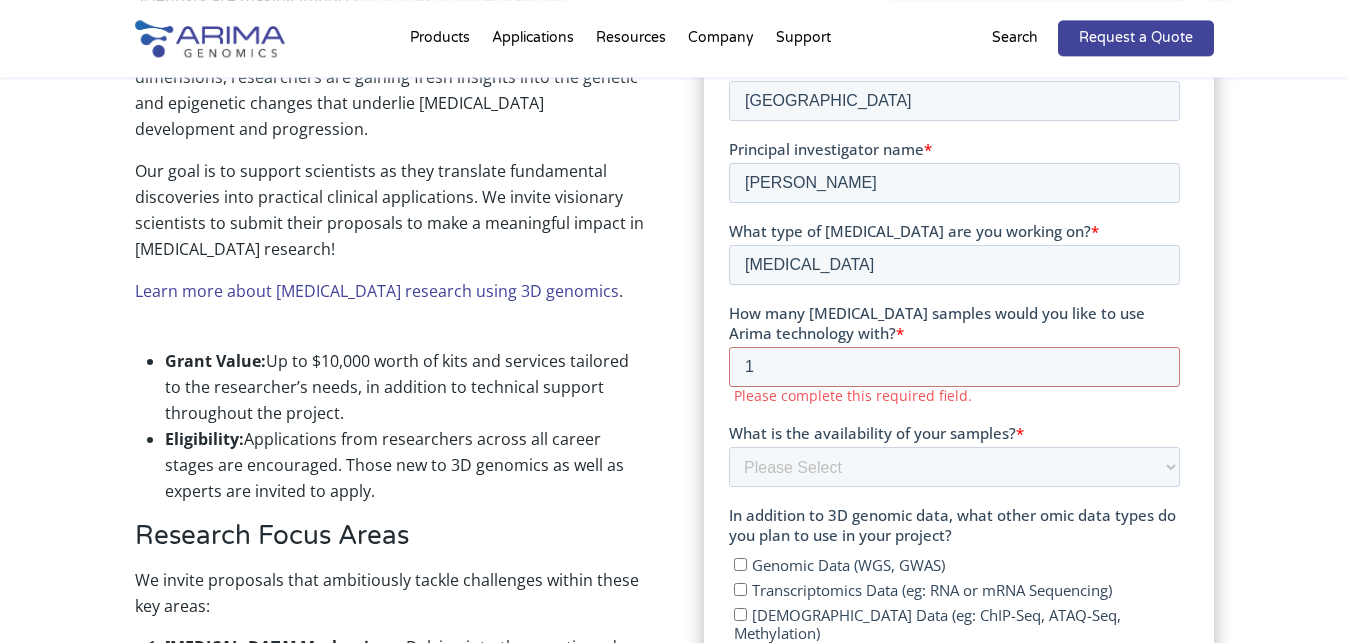 click on "1" at bounding box center (954, 368) 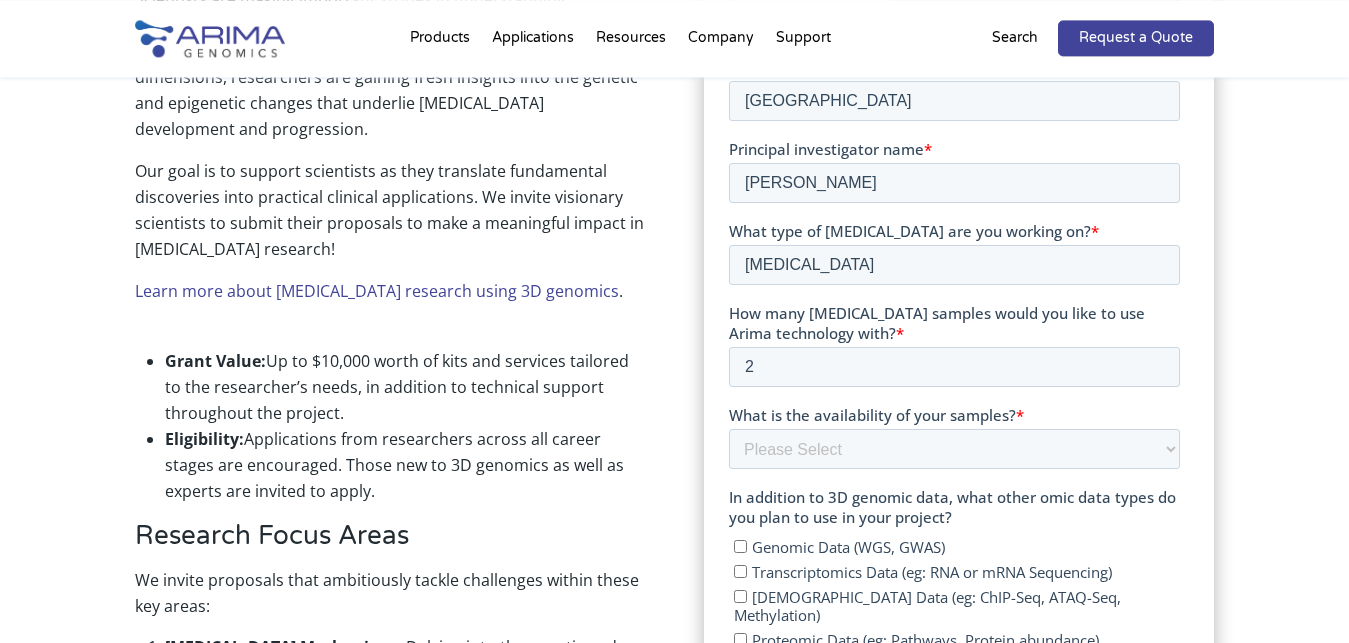 click on "2" at bounding box center [954, 368] 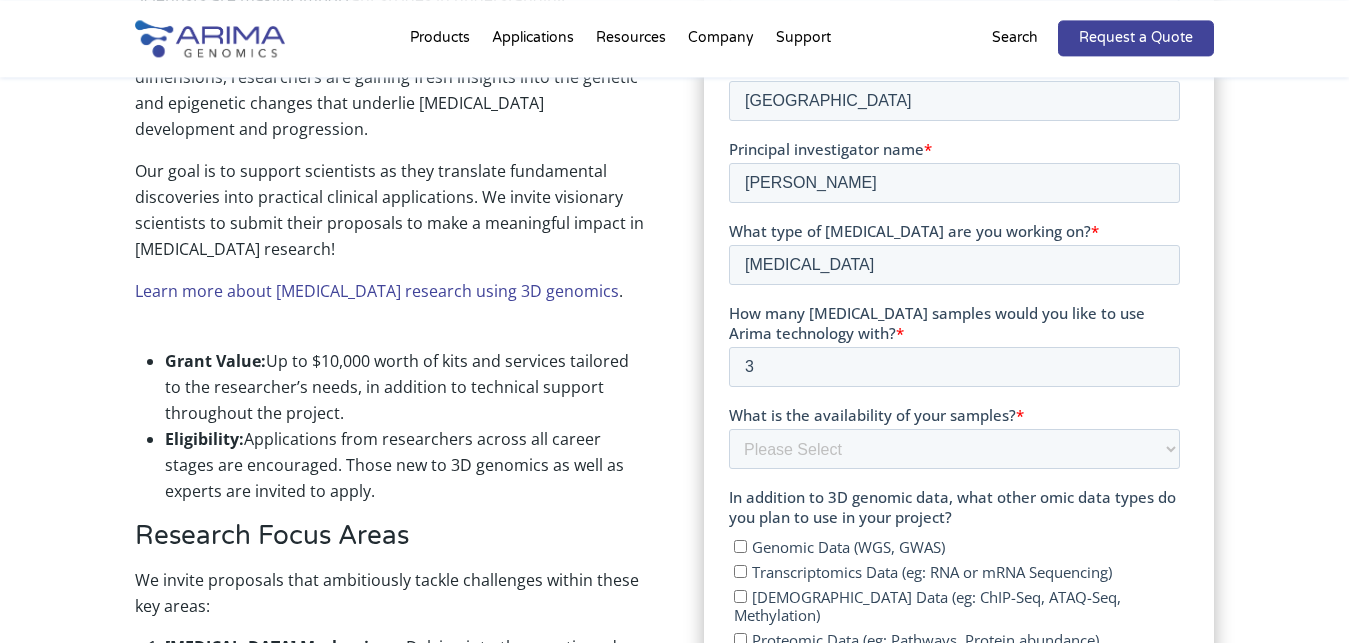 click on "3" at bounding box center (954, 368) 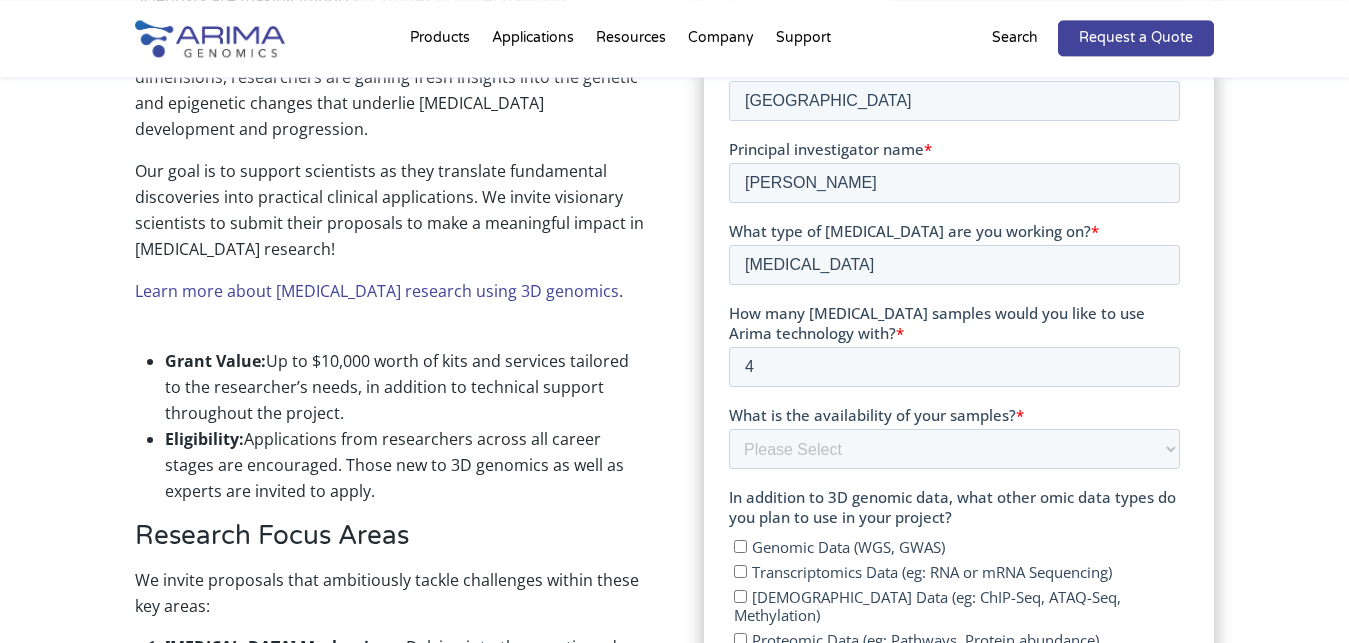 click on "4" at bounding box center (954, 368) 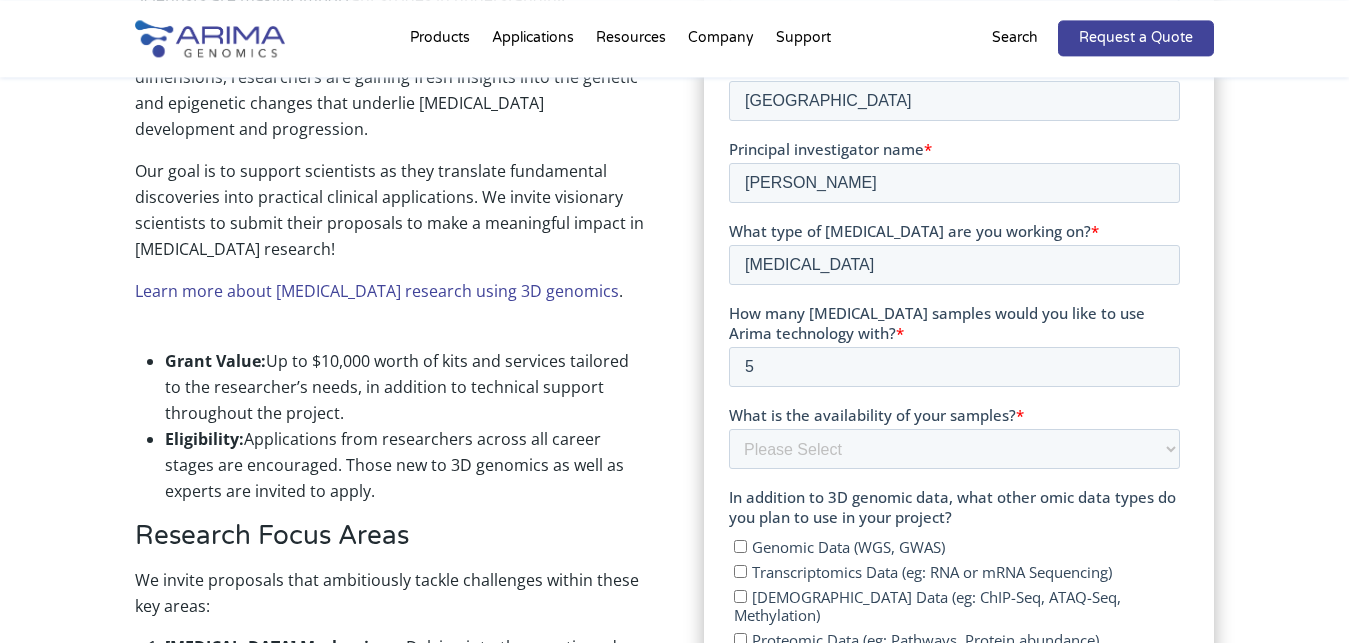 click on "5" at bounding box center (954, 368) 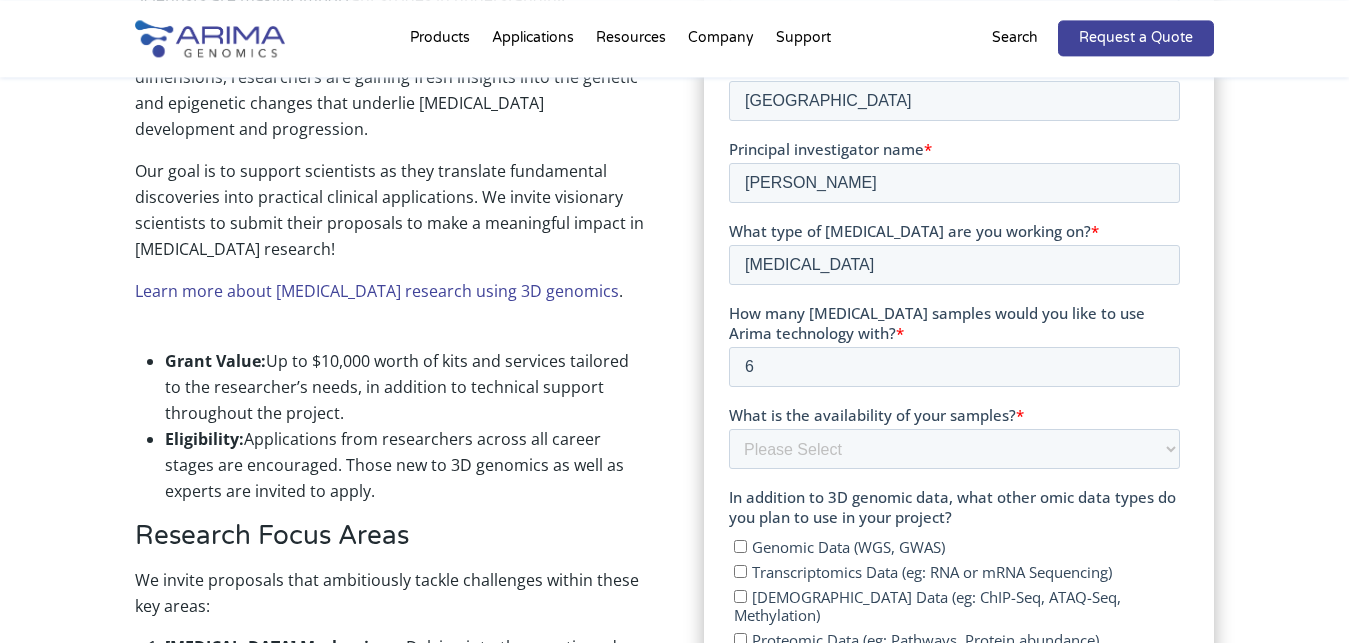 type on "6" 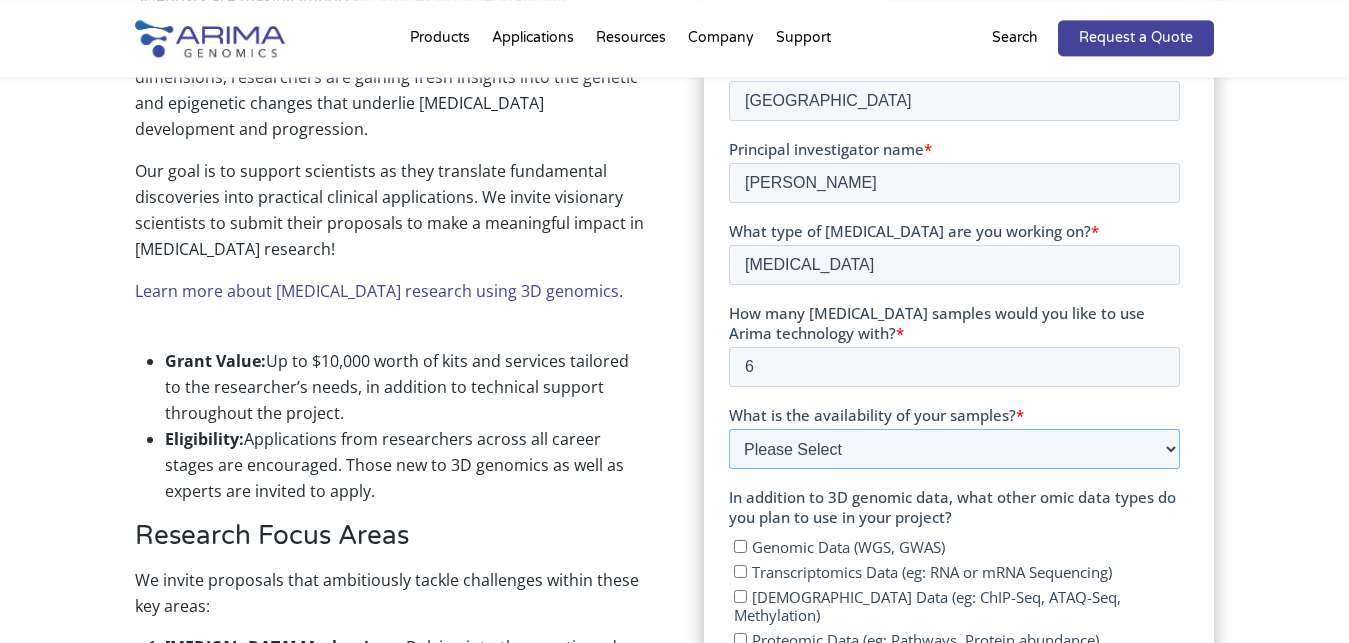 click on "Please Select Currently ready for use Will be ready within 2 months Will take longer than 2 months to acquire" at bounding box center (954, 450) 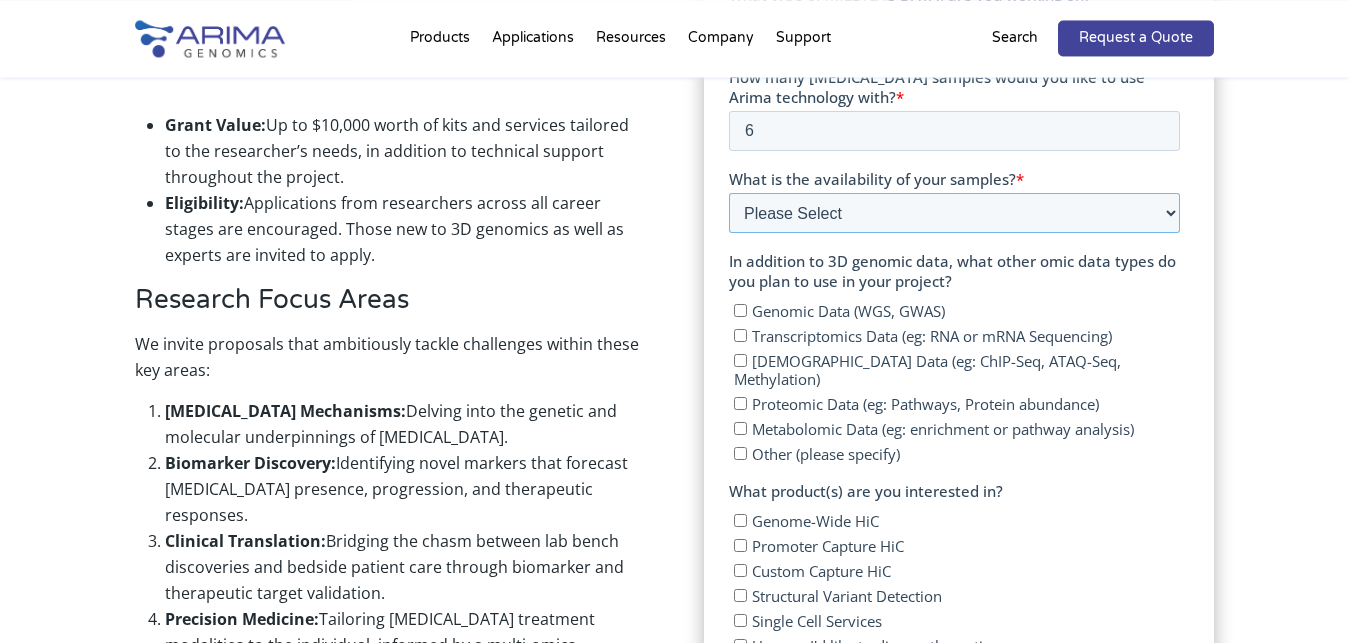 scroll, scrollTop: 966, scrollLeft: 0, axis: vertical 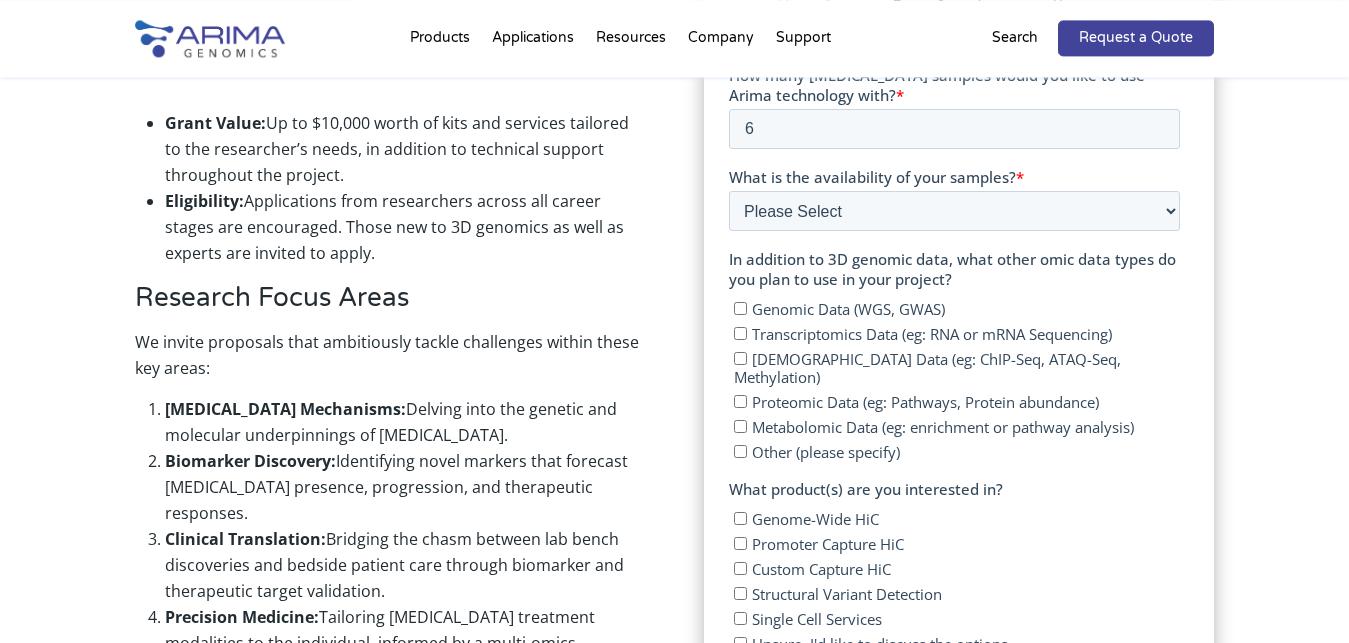 click on "Transcriptomics Data (eg: RNA or mRNA Sequencing)" at bounding box center (932, 335) 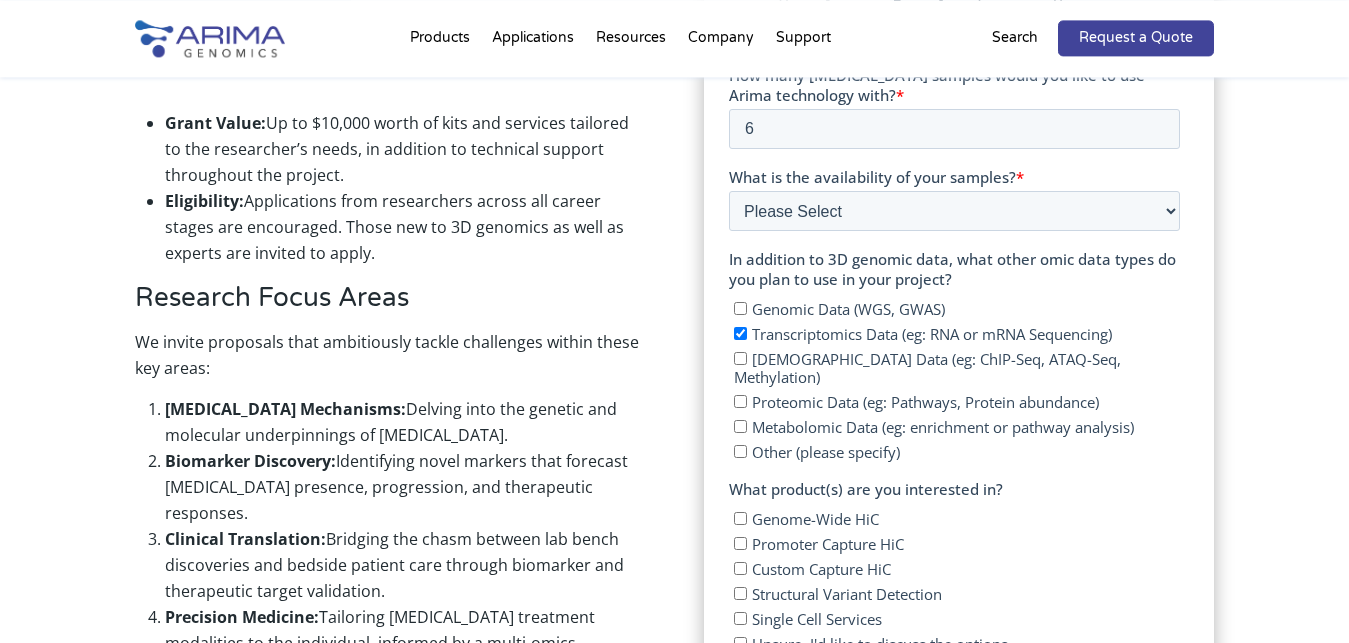 click on "Epigenomic Data (eg: ChIP-Seq, ATAQ-Seq, Methylation)" at bounding box center [927, 369] 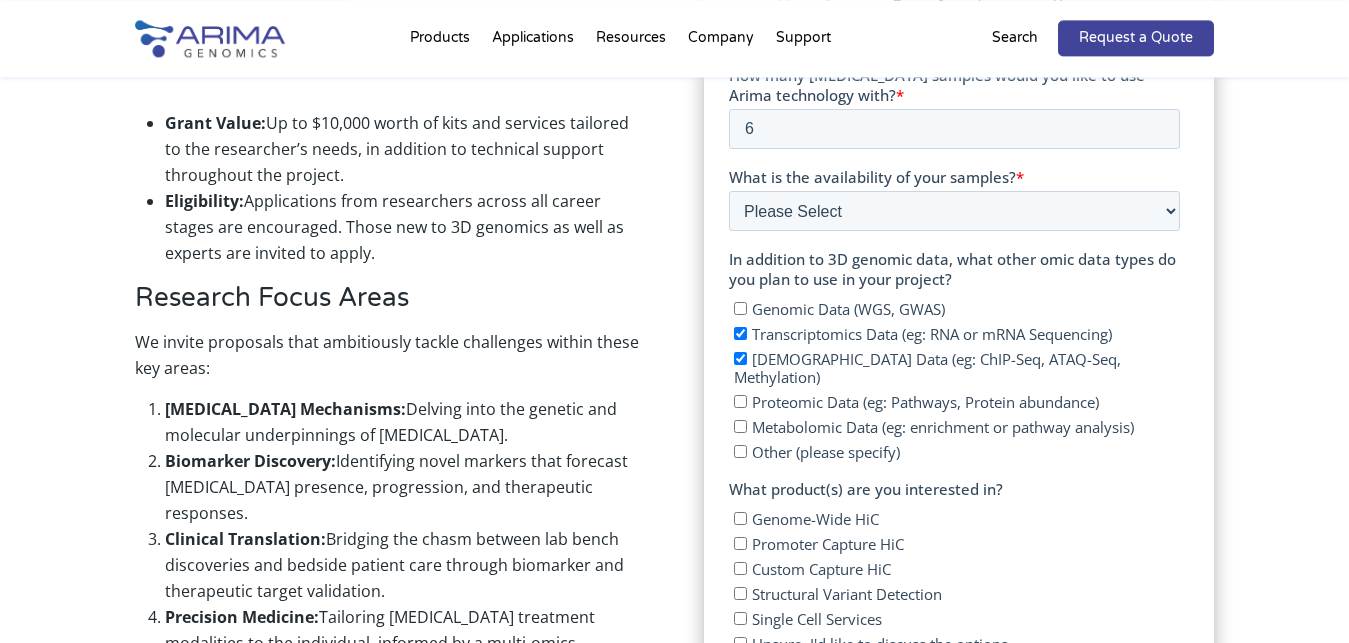 checkbox on "true" 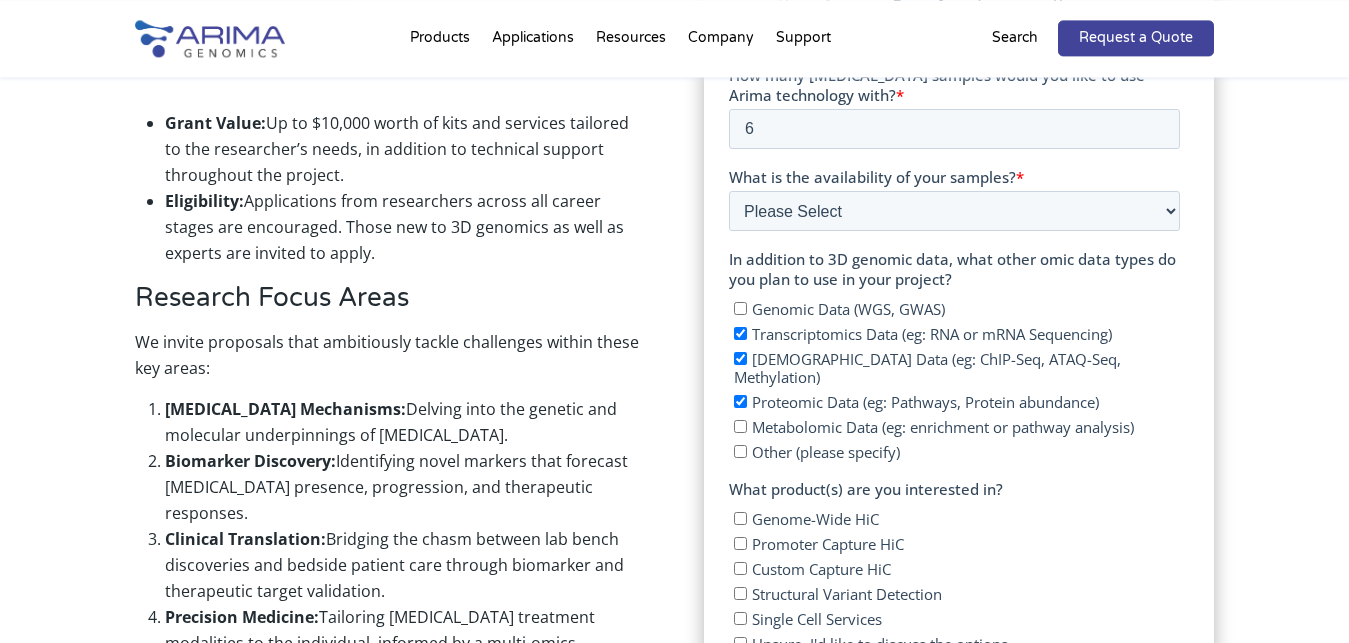 checkbox on "true" 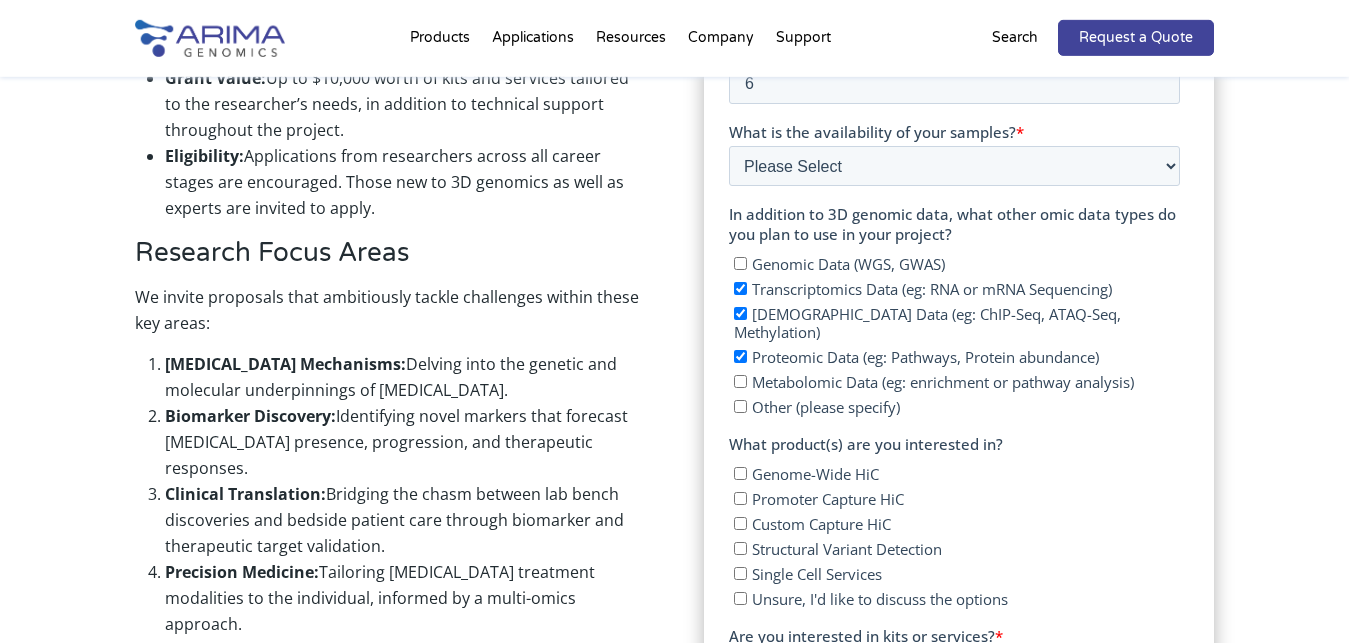 scroll, scrollTop: 1013, scrollLeft: 0, axis: vertical 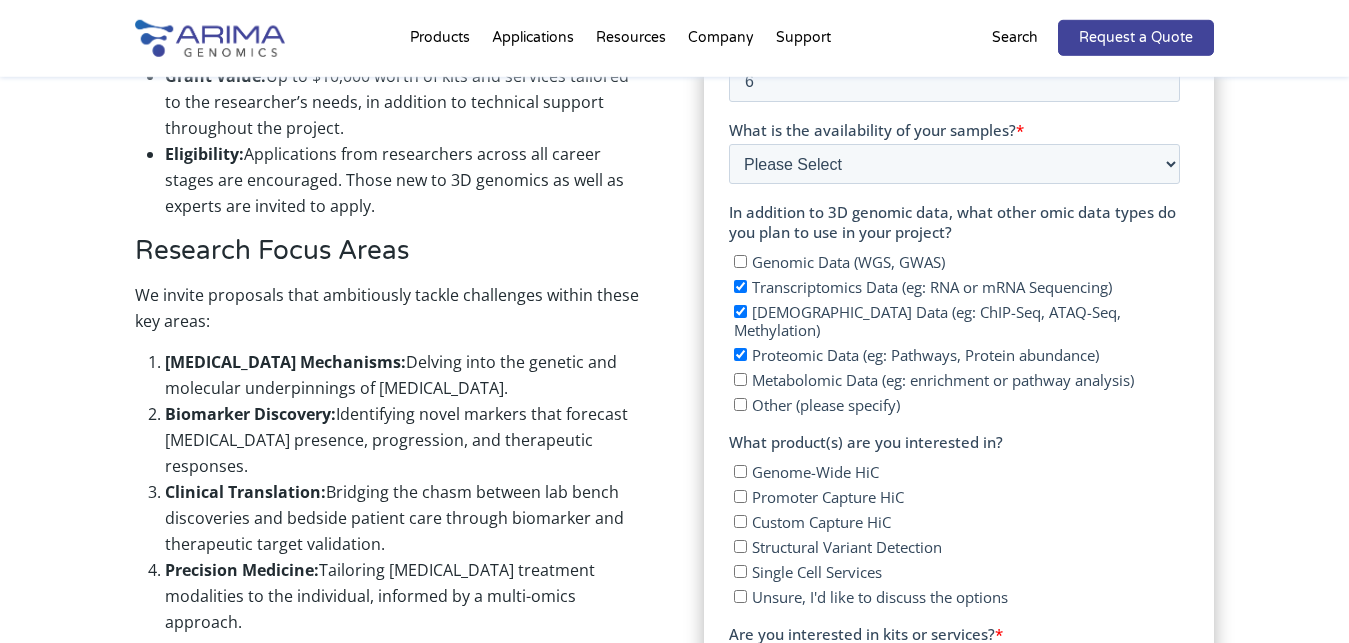 click on "Genomic Data (WGS, GWAS)" at bounding box center [848, 262] 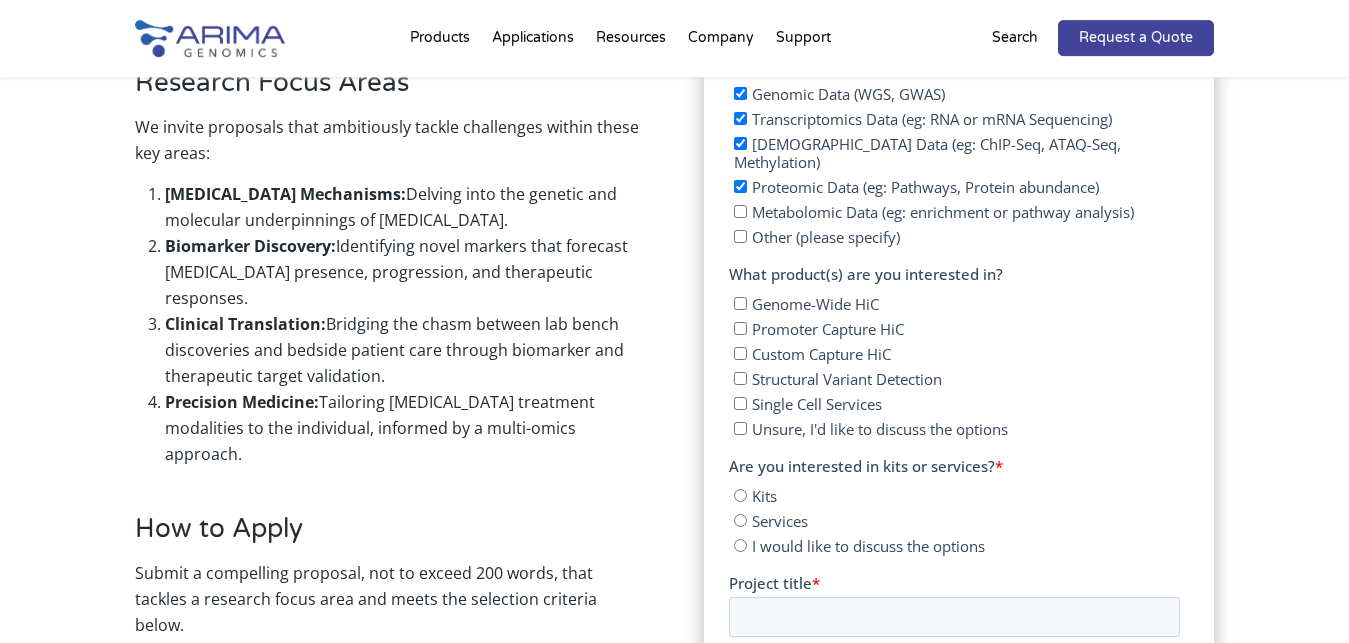 scroll, scrollTop: 1183, scrollLeft: 0, axis: vertical 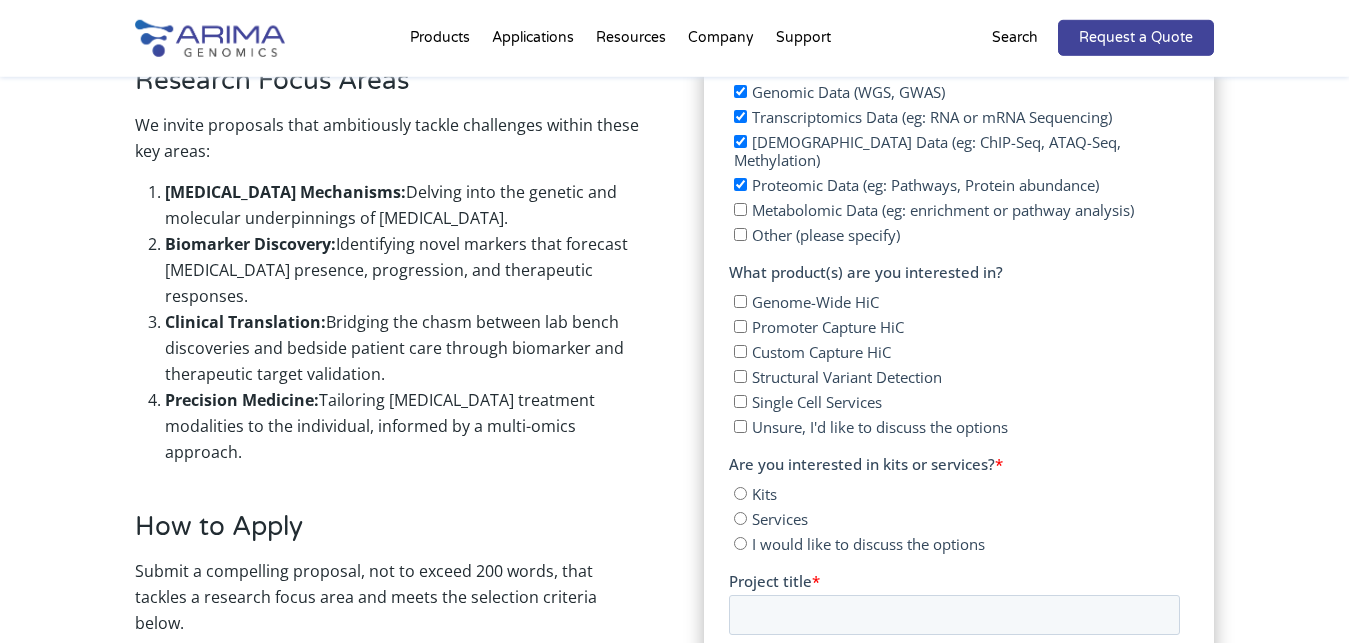 click on "Genome-Wide HiC" at bounding box center (815, 302) 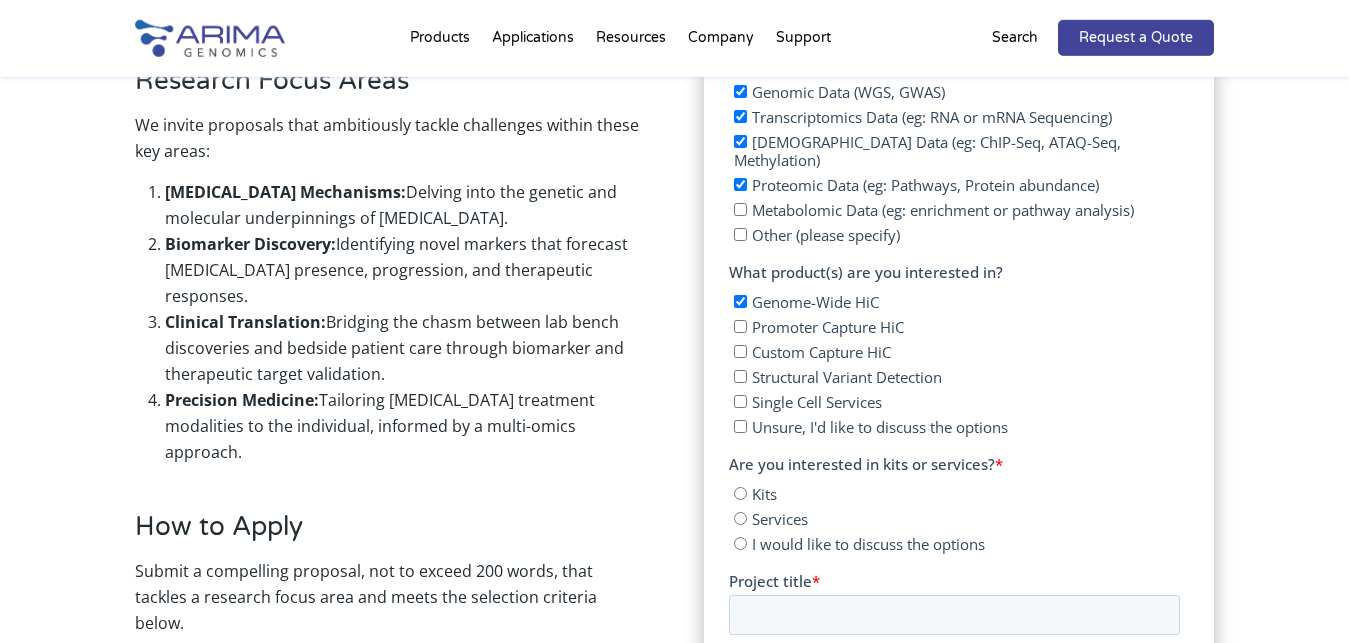 checkbox on "true" 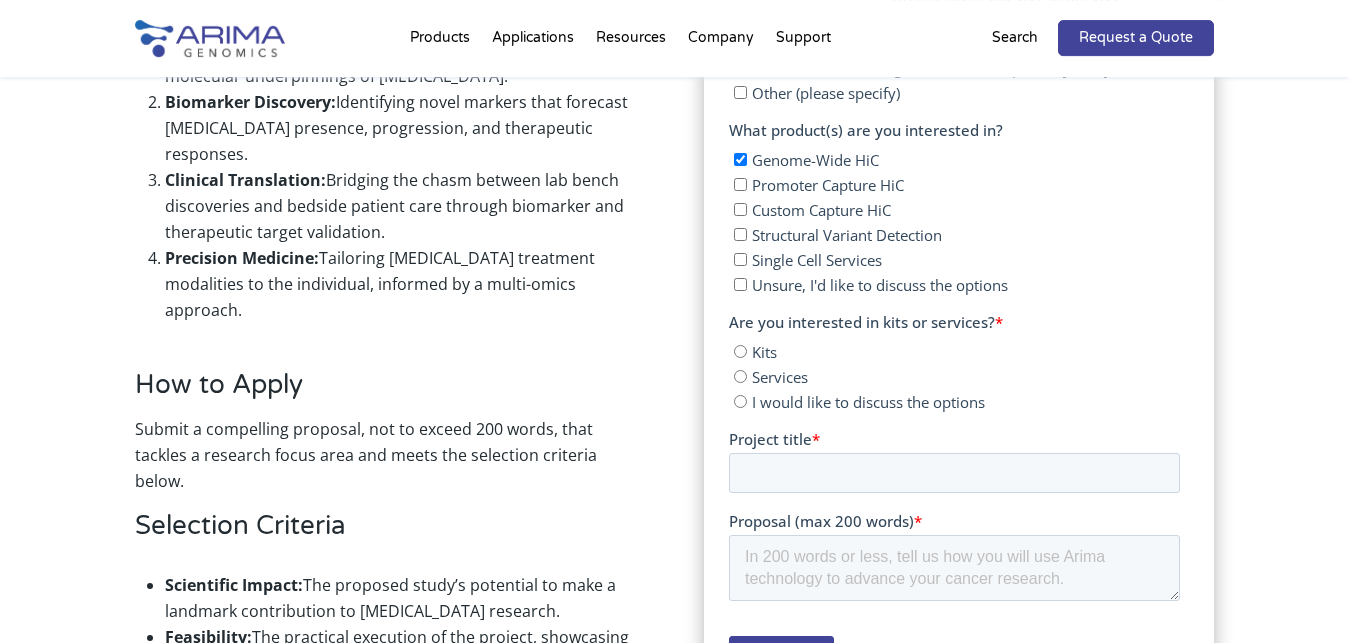 scroll, scrollTop: 1326, scrollLeft: 0, axis: vertical 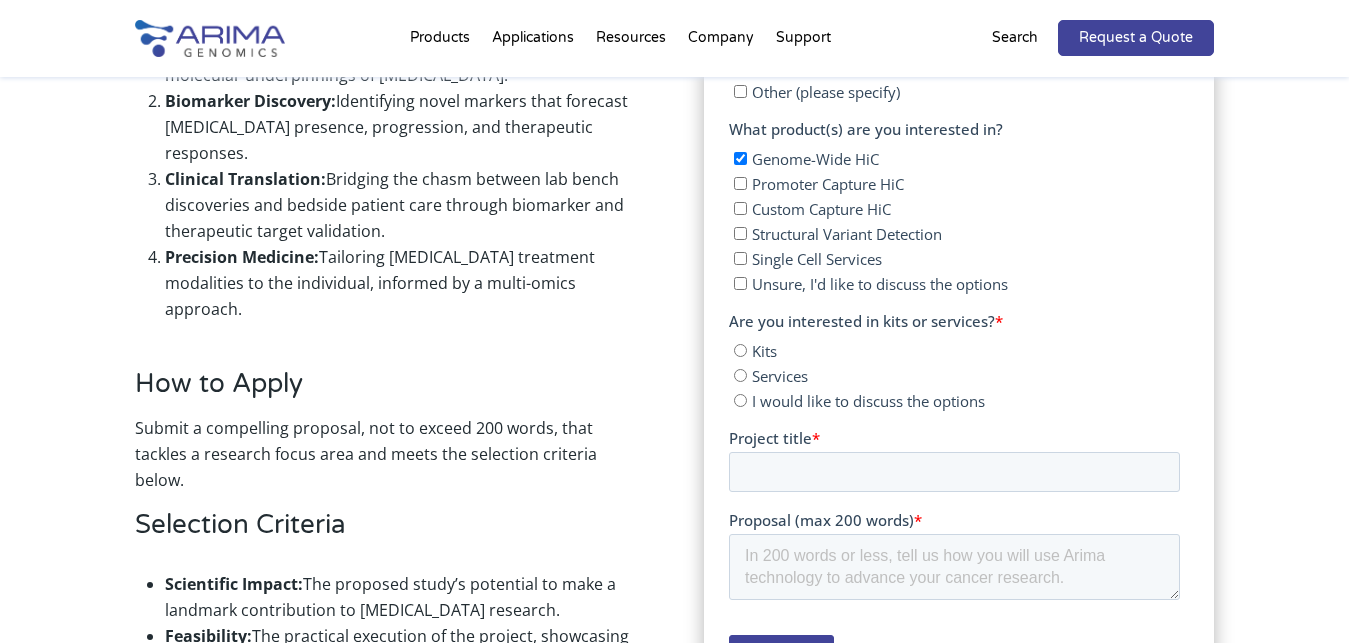 click on "Kits" at bounding box center [764, 351] 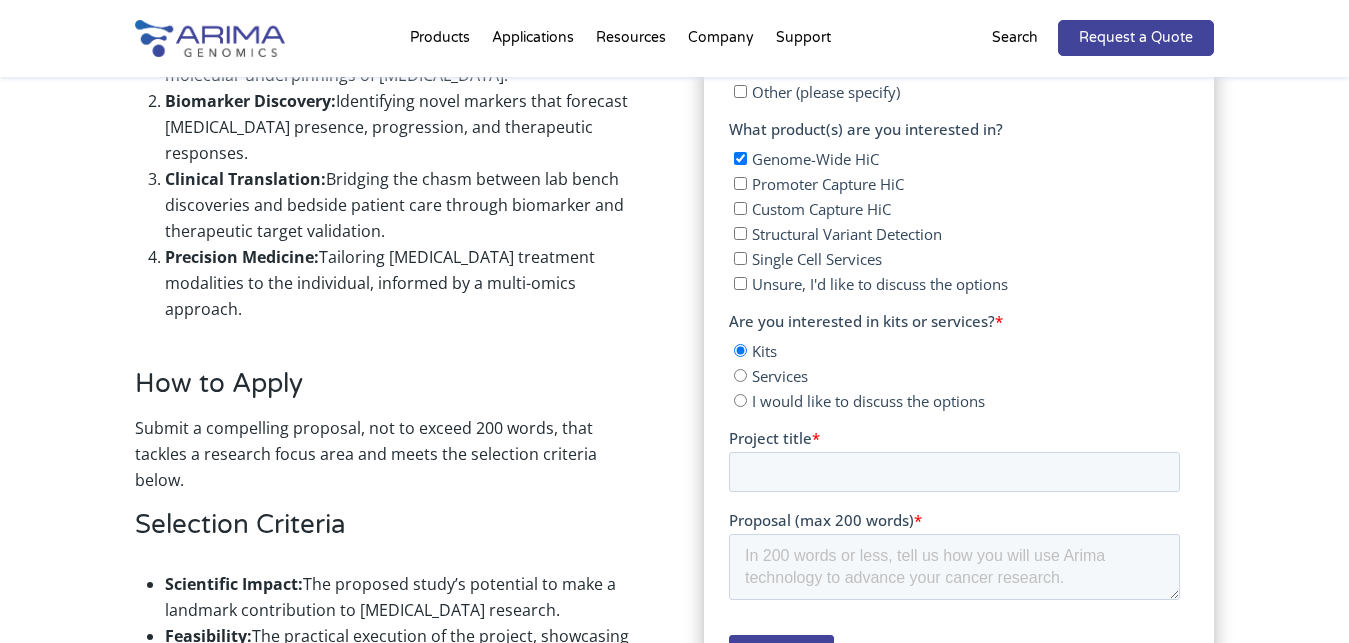 click on "Services" at bounding box center (780, 376) 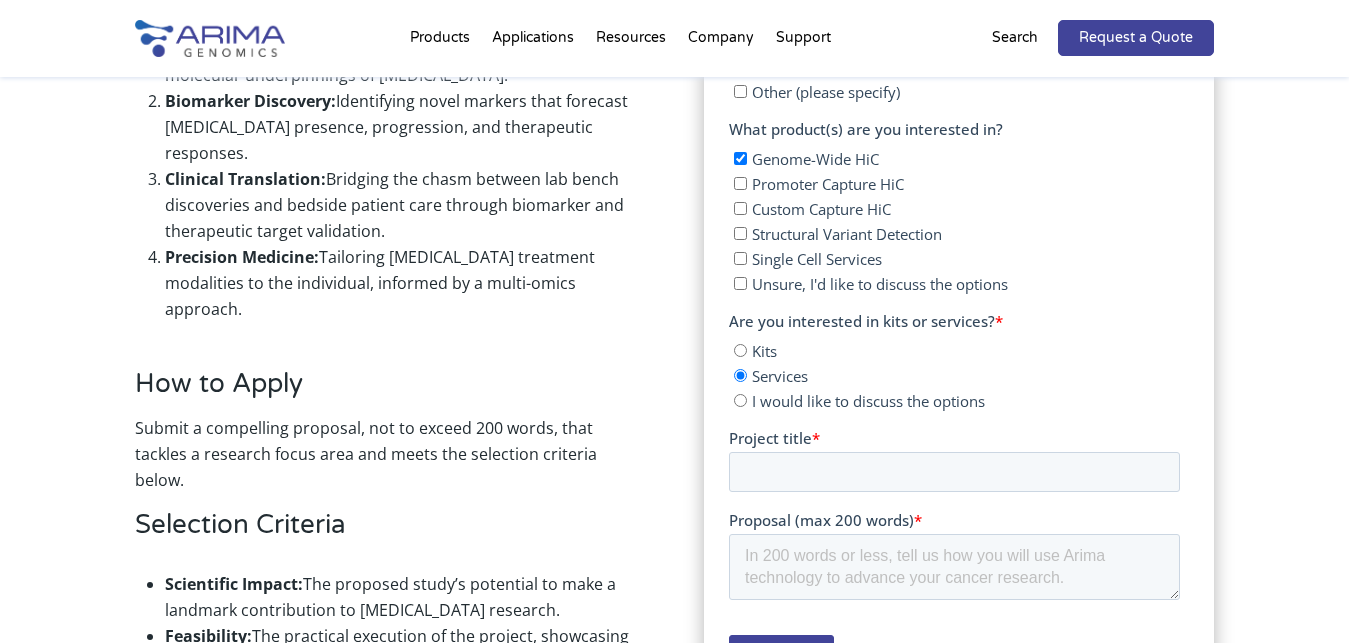 click on "Kits" at bounding box center (764, 351) 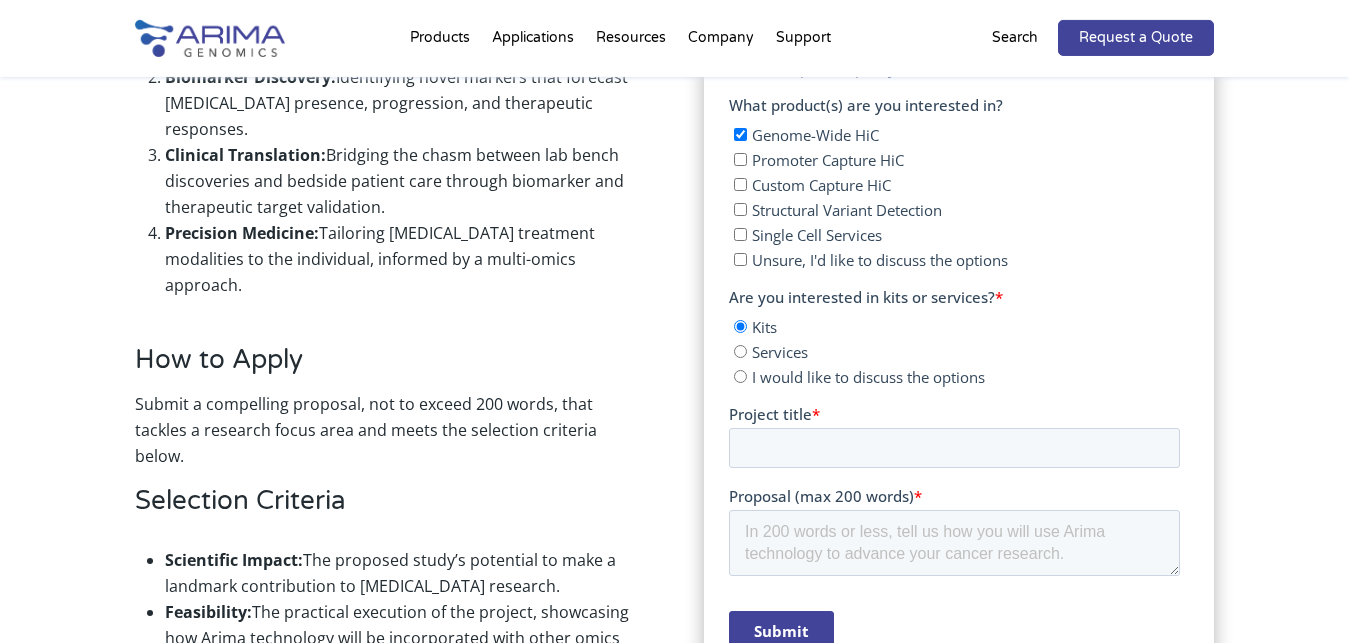 scroll, scrollTop: 1353, scrollLeft: 0, axis: vertical 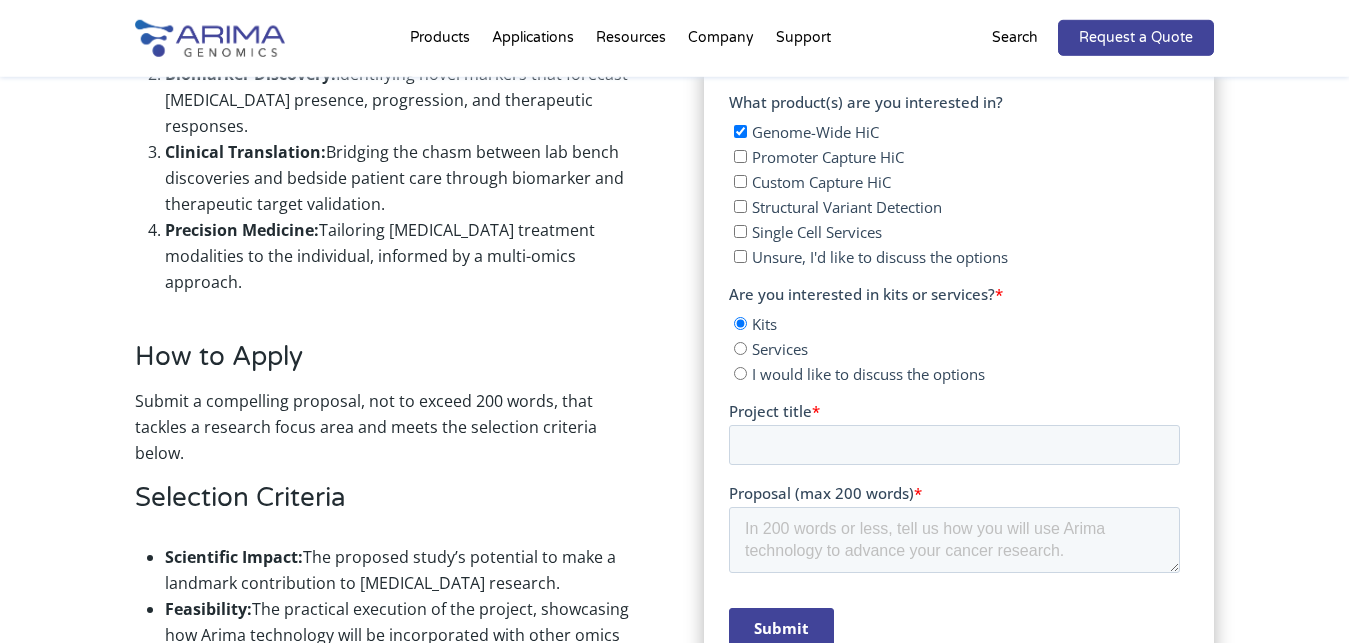 click on "I would like to discuss the options" at bounding box center (868, 374) 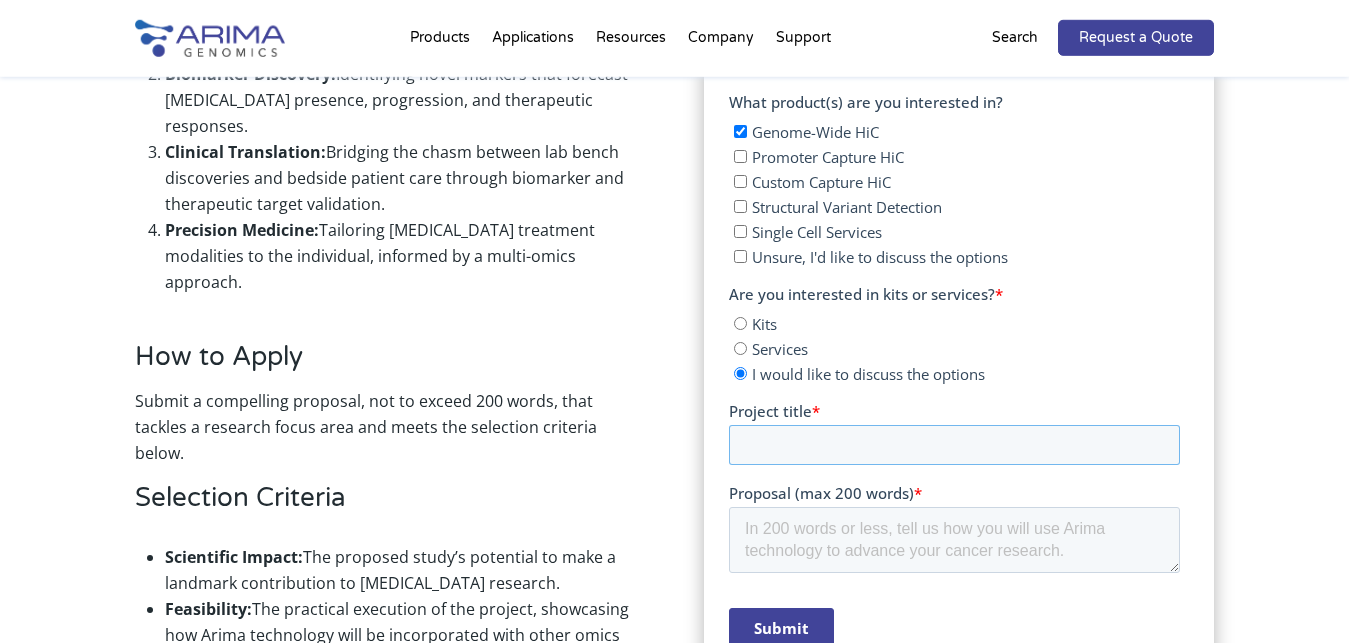click on "Project title *" at bounding box center (954, 445) 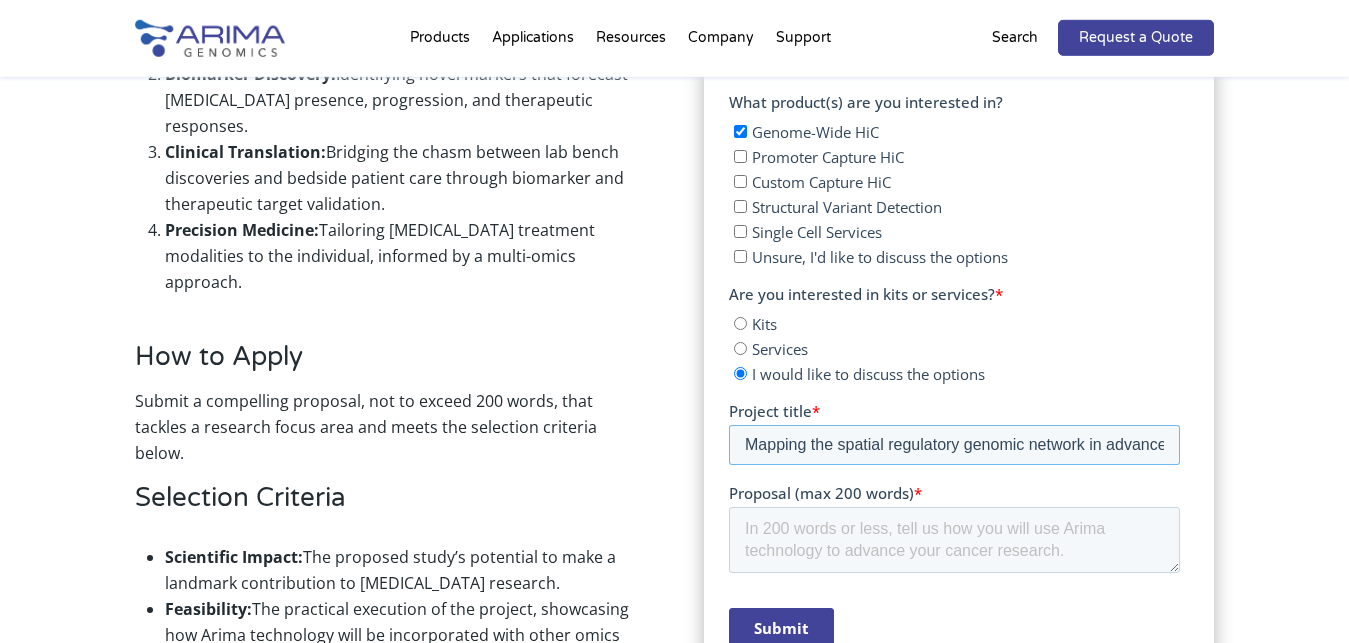 scroll, scrollTop: 0, scrollLeft: 476, axis: horizontal 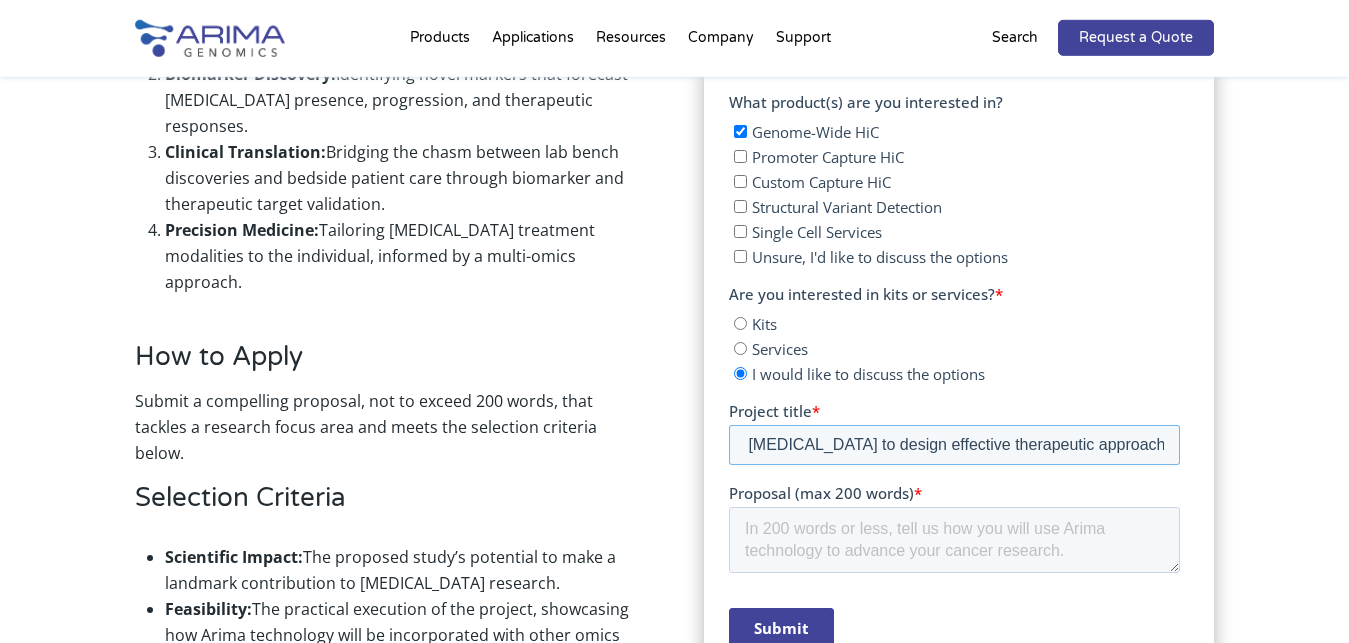 type on "Mapping the spatial regulatory genomic network in advanced-stage prostate cancer to design effective therapeutic approaches" 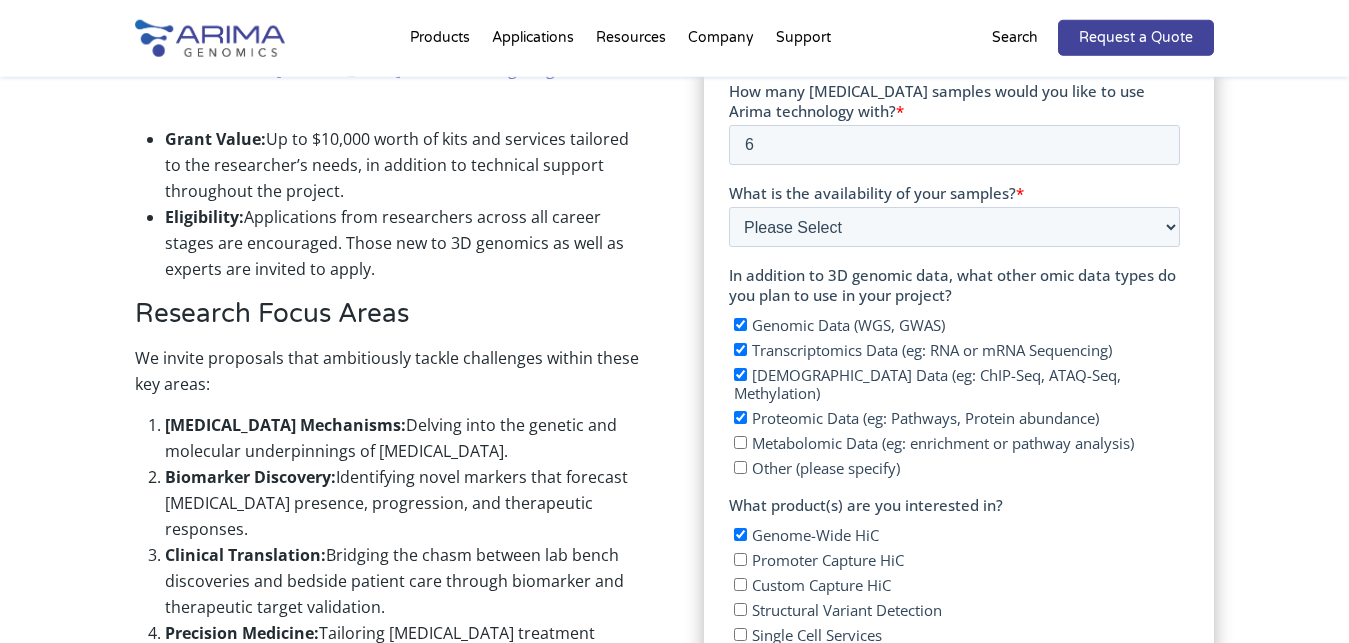 scroll, scrollTop: 938, scrollLeft: 0, axis: vertical 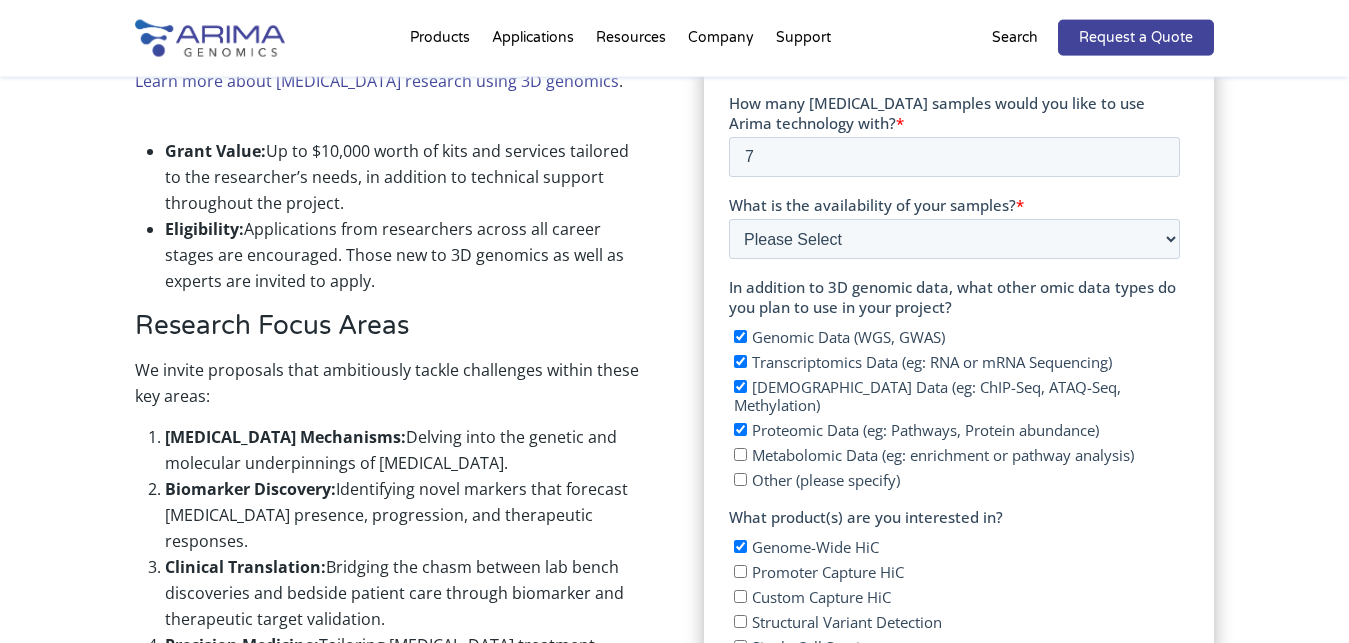 click on "7" at bounding box center (954, 157) 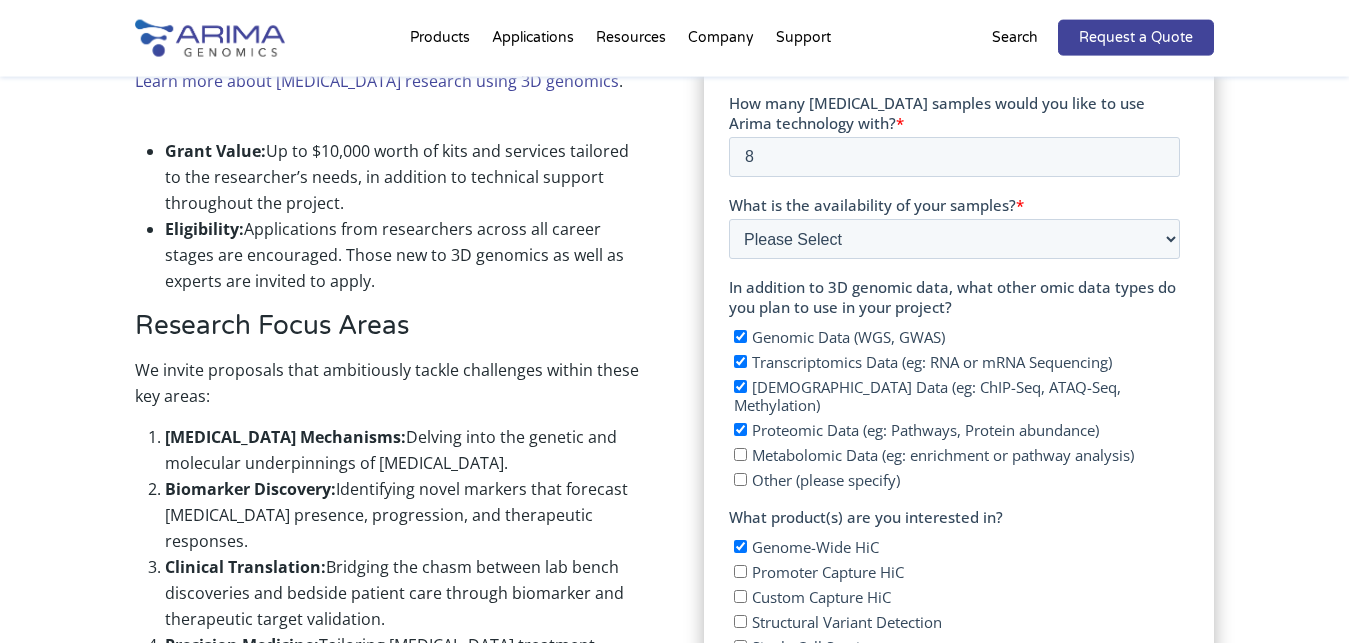 click on "8" at bounding box center (954, 157) 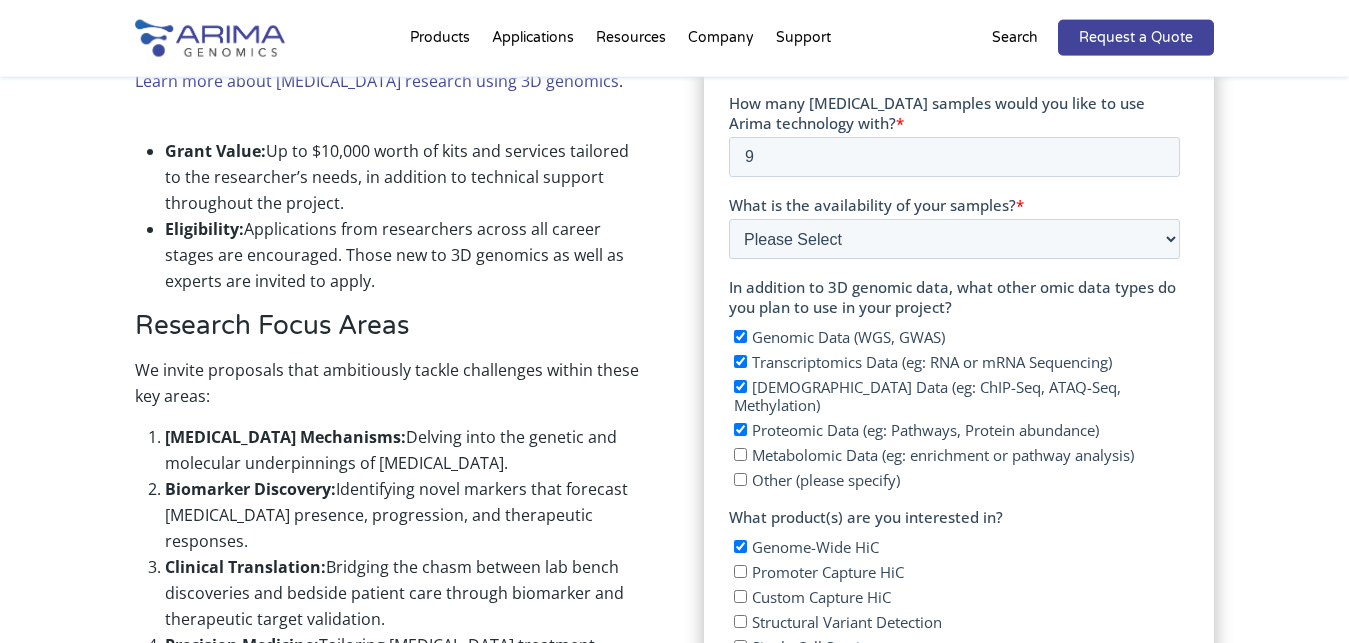 click on "9" at bounding box center [954, 157] 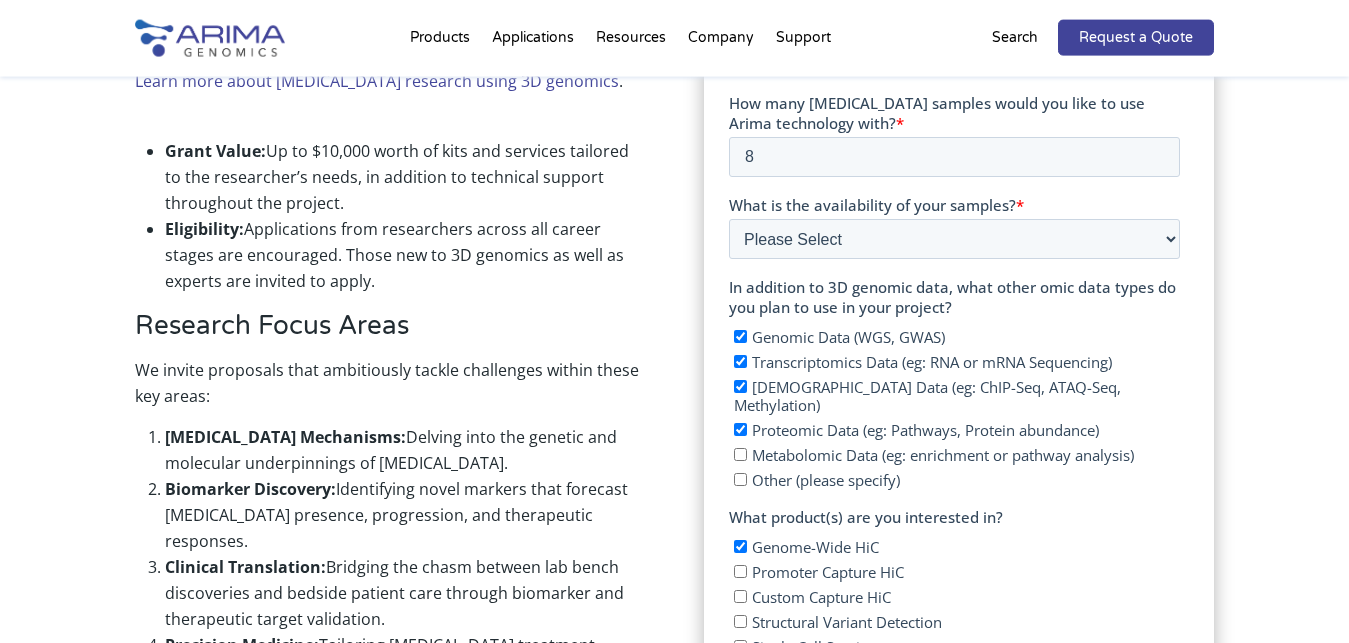 type on "8" 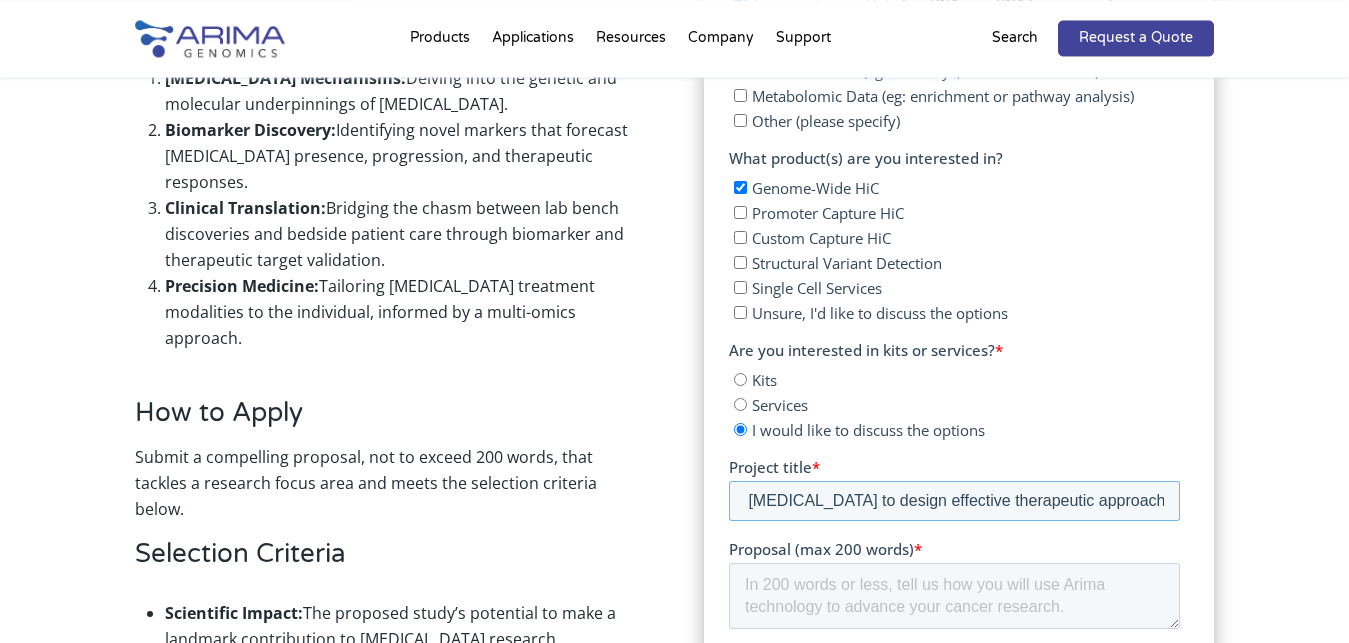 scroll, scrollTop: 1299, scrollLeft: 0, axis: vertical 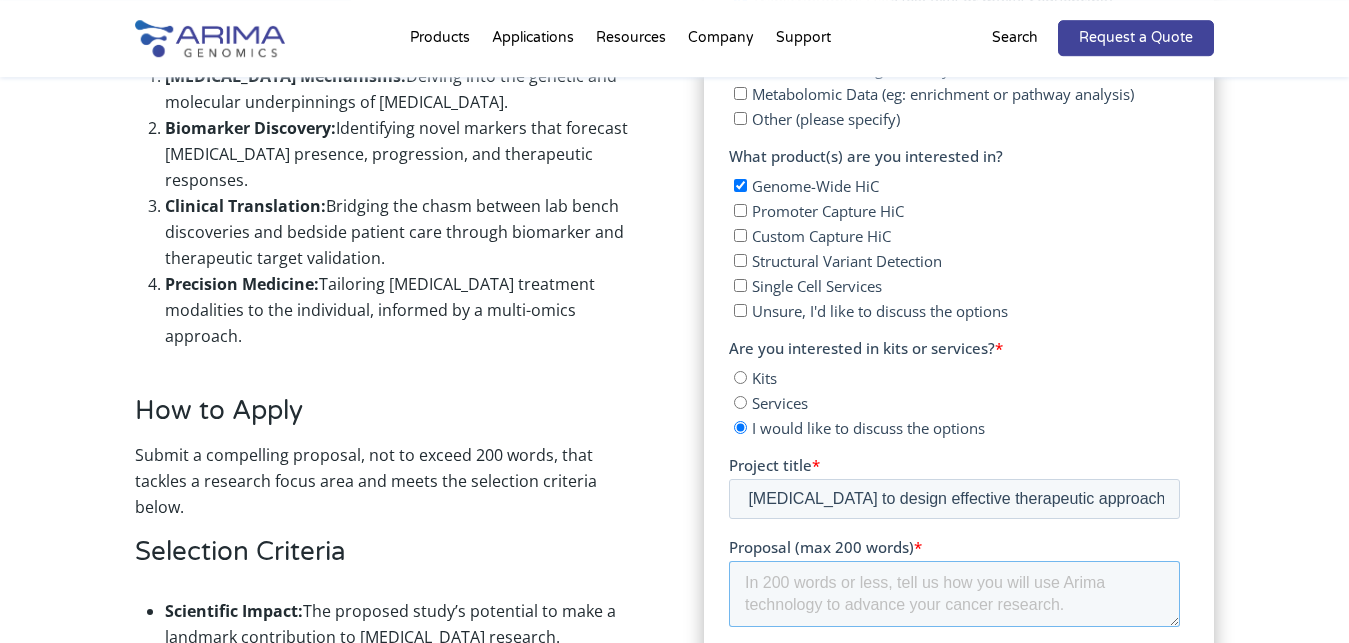 click on "Proposal (max 200 words) *" at bounding box center [954, 594] 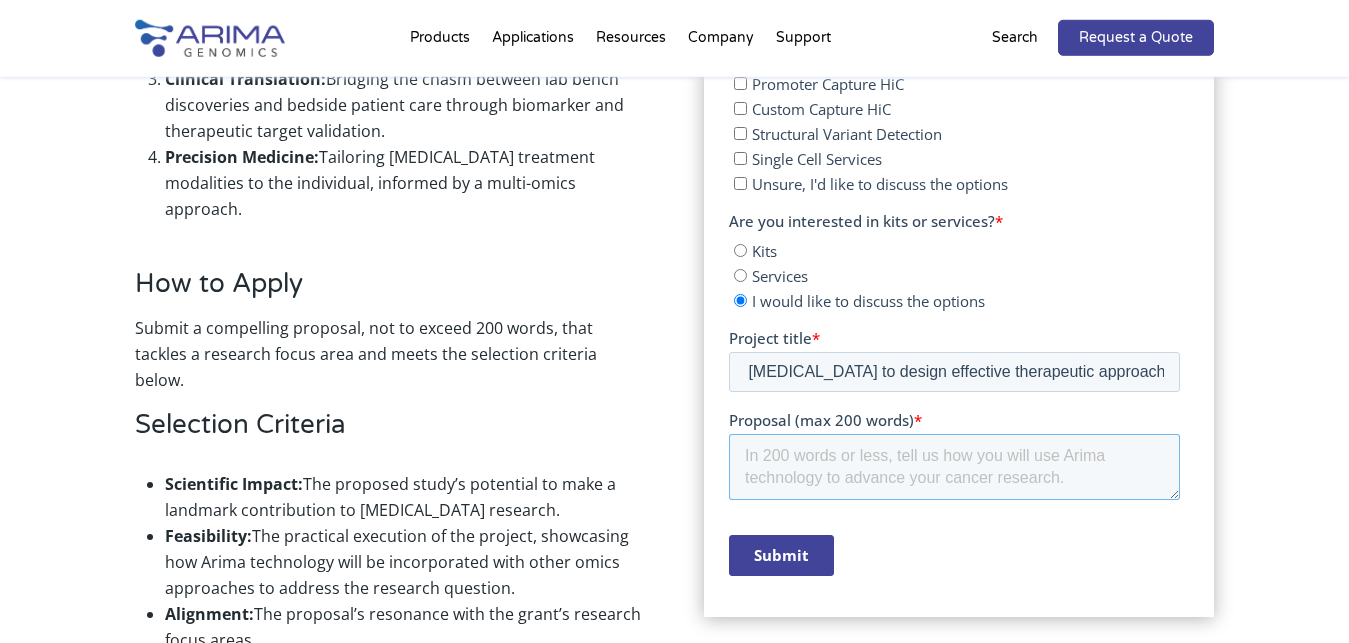 scroll, scrollTop: 1428, scrollLeft: 0, axis: vertical 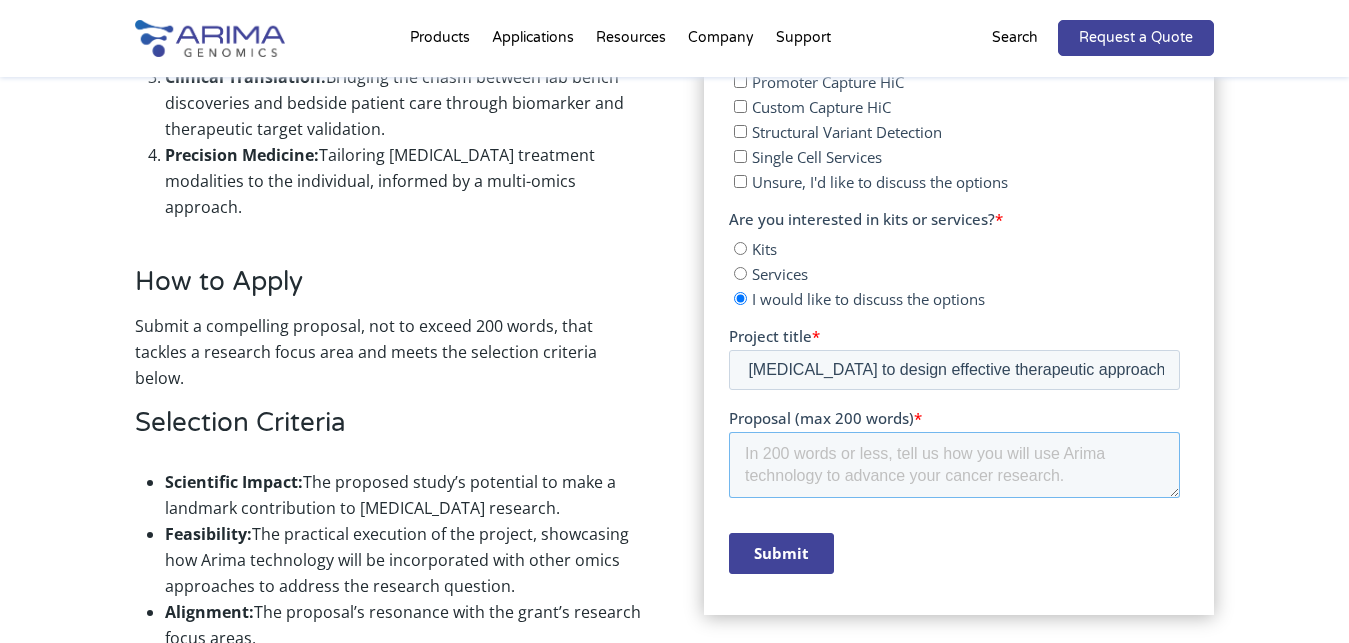 paste on "Mutations in CDK12 represent a distinct prostate cancer (PCa) subclass prevalent in advanced-stage therapy-resistant patients. Our group identified CDK12 inactivating mutations in ~18% Indian PCa patients by performing whole-exome sequencing using 104 freshly-biopsied specimens. Canonically, CDK12 regulates transcription elongation of long genes by phosphorylating the heptapeptide repeats at Serine-2 position in C-terminal domain of large subunit of RNA polymerase II. Our data suggest that certain epigenetic regulators closely associate with CDK12 to identify transcriptionally-active regions and drive tumor pathogenesis. Moreover, RNA-seq and ATAC-seq data for CDK12-mutant PCa cells reveal significantly perturbed oncogenic pathways. Importantly, CDK12 is known to be associated with cis-regulatory elements known as super-enhancers for regulating transcription. However, changes in the spatial regulatory network associated with altered-transcriptional activity upon CDK12 loss are yet to be explored. We hypoth..." 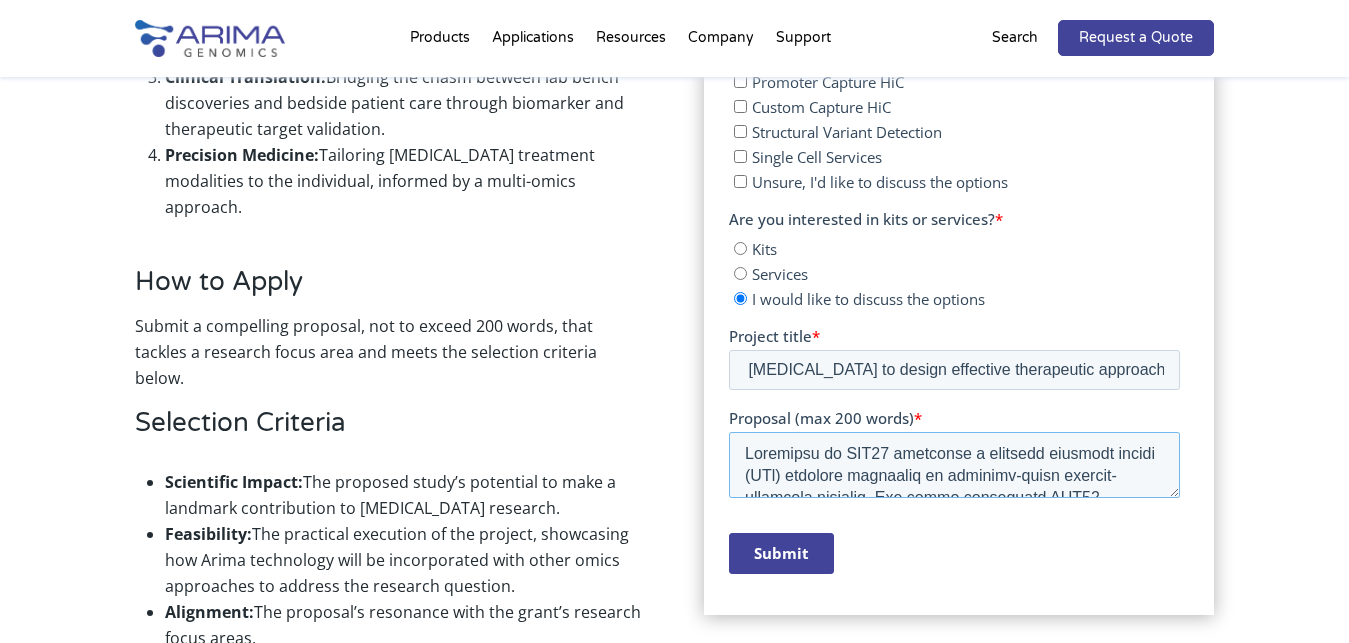 scroll, scrollTop: 604, scrollLeft: 0, axis: vertical 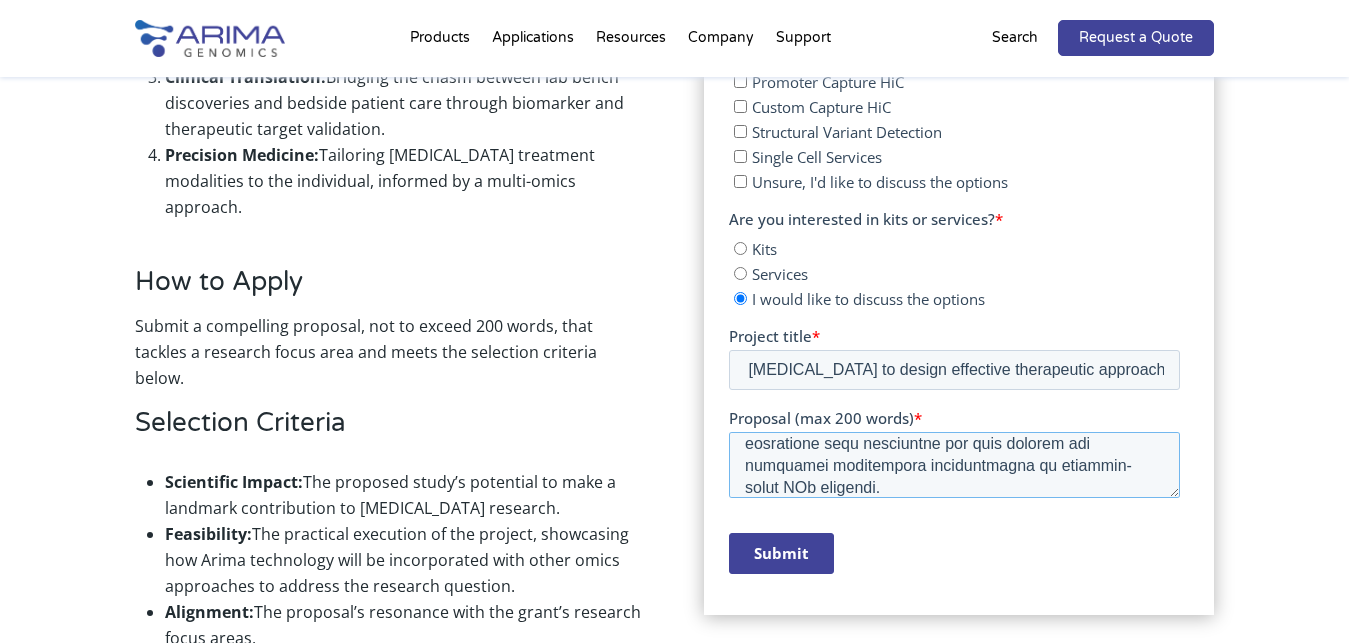 type on "Mutations in CDK12 represent a distinct prostate cancer (PCa) subclass prevalent in advanced-stage therapy-resistant patients. Our group identified CDK12 inactivating mutations in ~18% Indian PCa patients by performing whole-exome sequencing using 104 freshly-biopsied specimens. Canonically, CDK12 regulates transcription elongation of long genes by phosphorylating the heptapeptide repeats at Serine-2 position in C-terminal domain of large subunit of RNA polymerase II. Our data suggest that certain epigenetic regulators closely associate with CDK12 to identify transcriptionally-active regions and drive tumor pathogenesis. Moreover, RNA-seq and ATAC-seq data for CDK12-mutant PCa cells reveal significantly perturbed oncogenic pathways. Importantly, CDK12 is known to be associated with cis-regulatory elements known as super-enhancers for regulating transcription. However, changes in the spatial regulatory network associated with altered-transcriptional activity upon CDK12 loss are yet to be explored. We hypoth..." 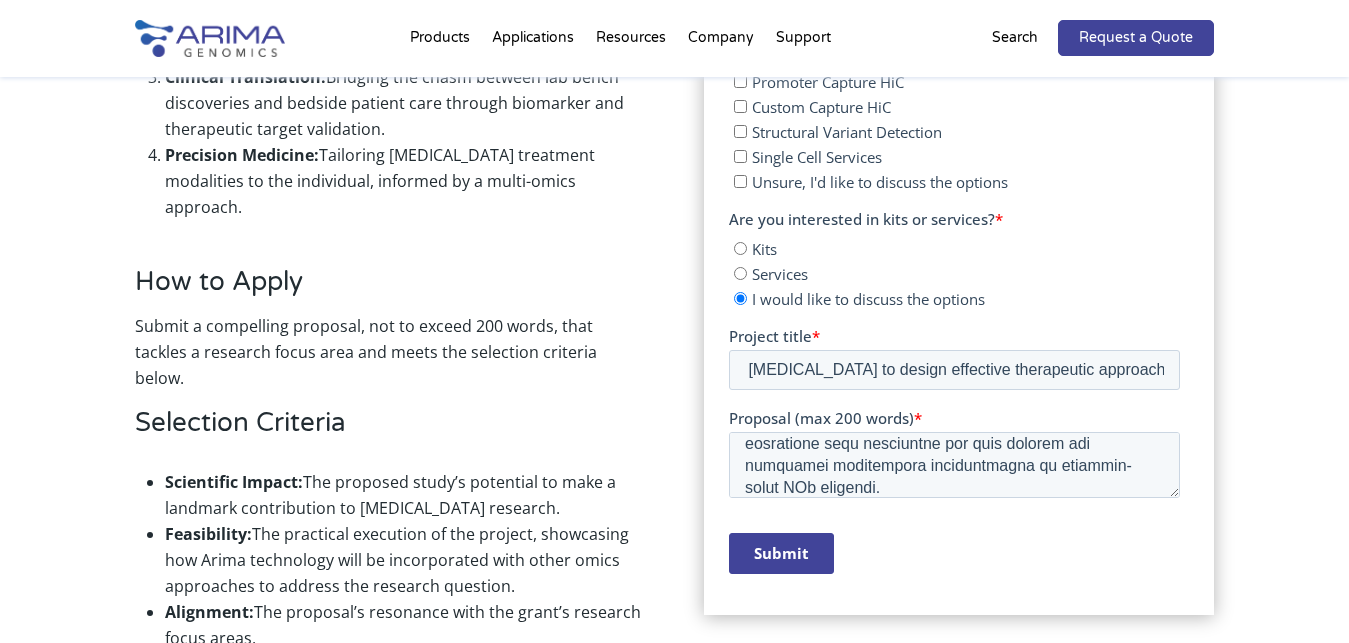 click on "Submit" at bounding box center [781, 553] 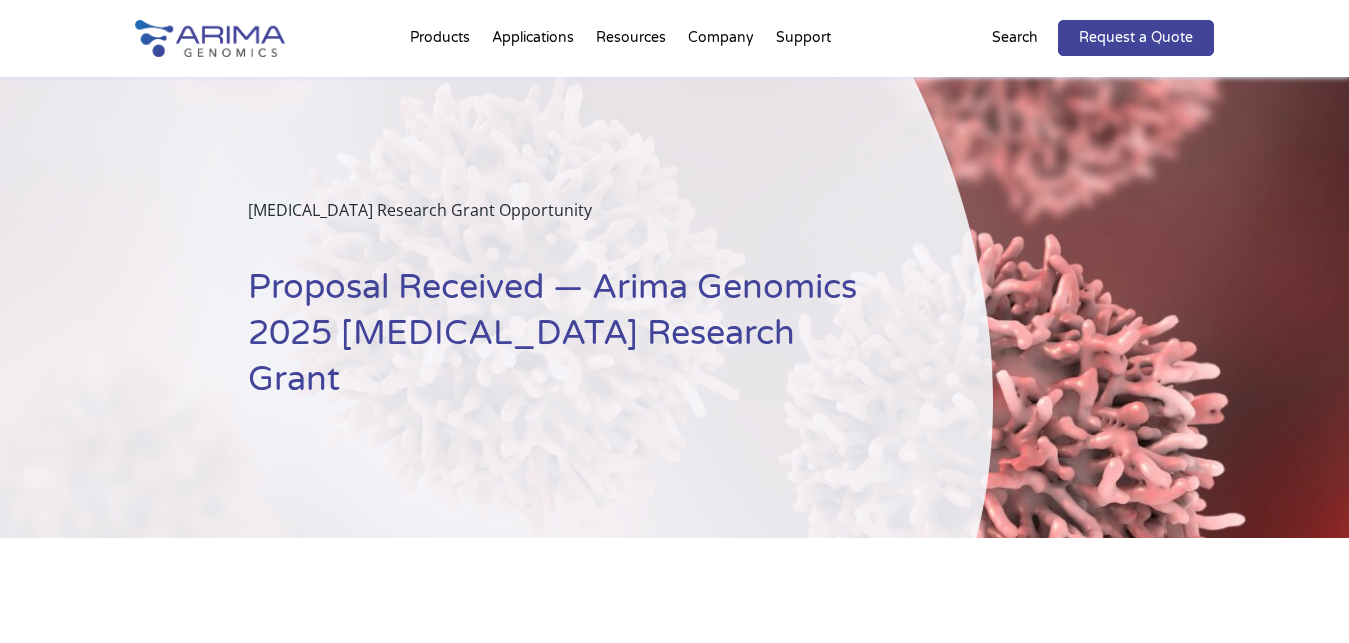 scroll, scrollTop: 0, scrollLeft: 0, axis: both 